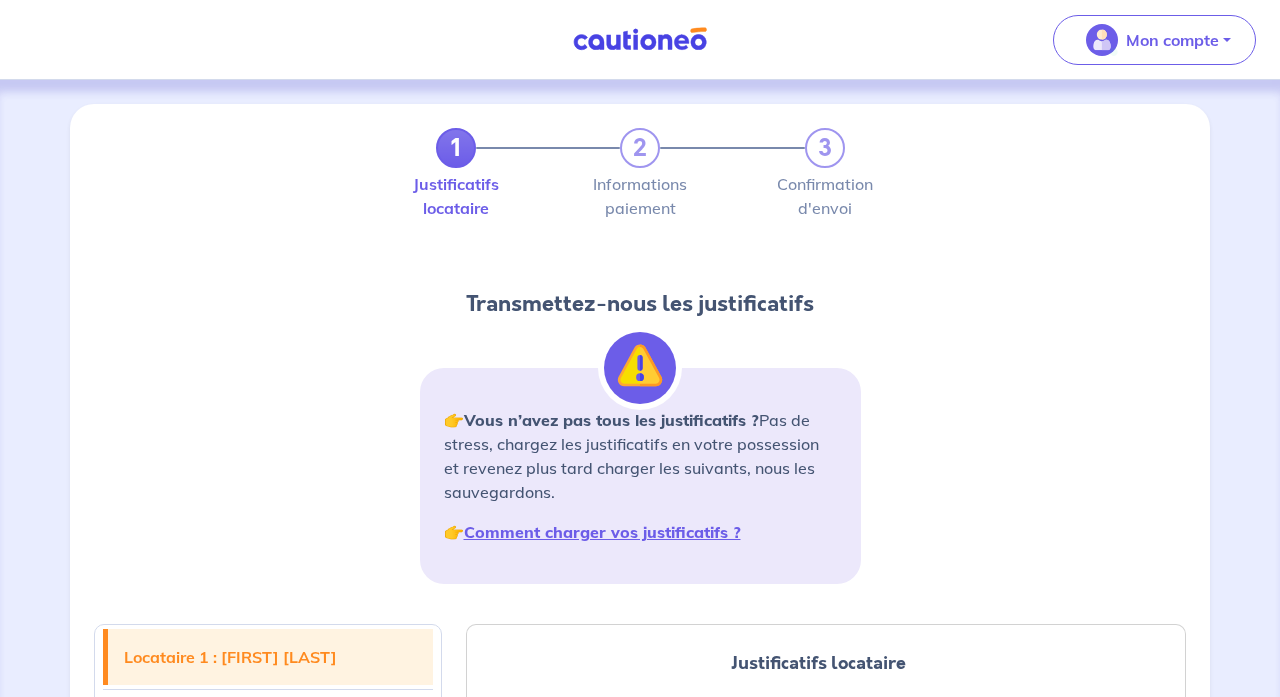 scroll, scrollTop: 879, scrollLeft: 0, axis: vertical 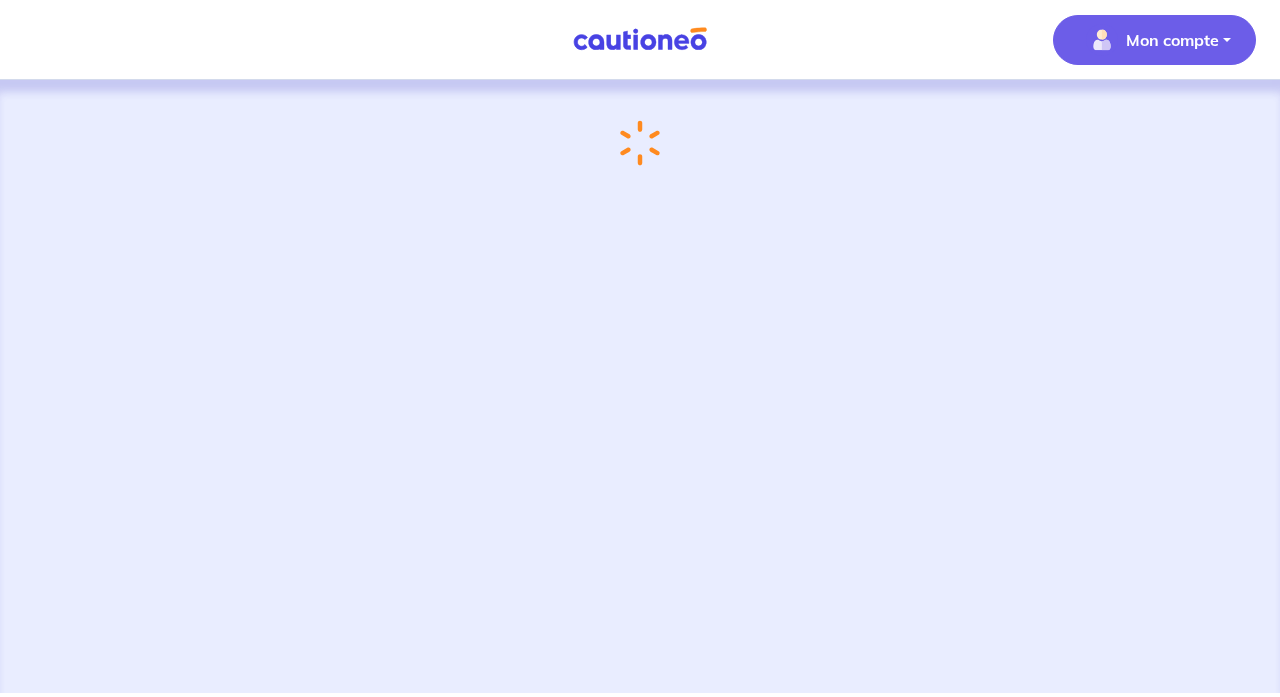 click on "Mon compte" at bounding box center (1154, 40) 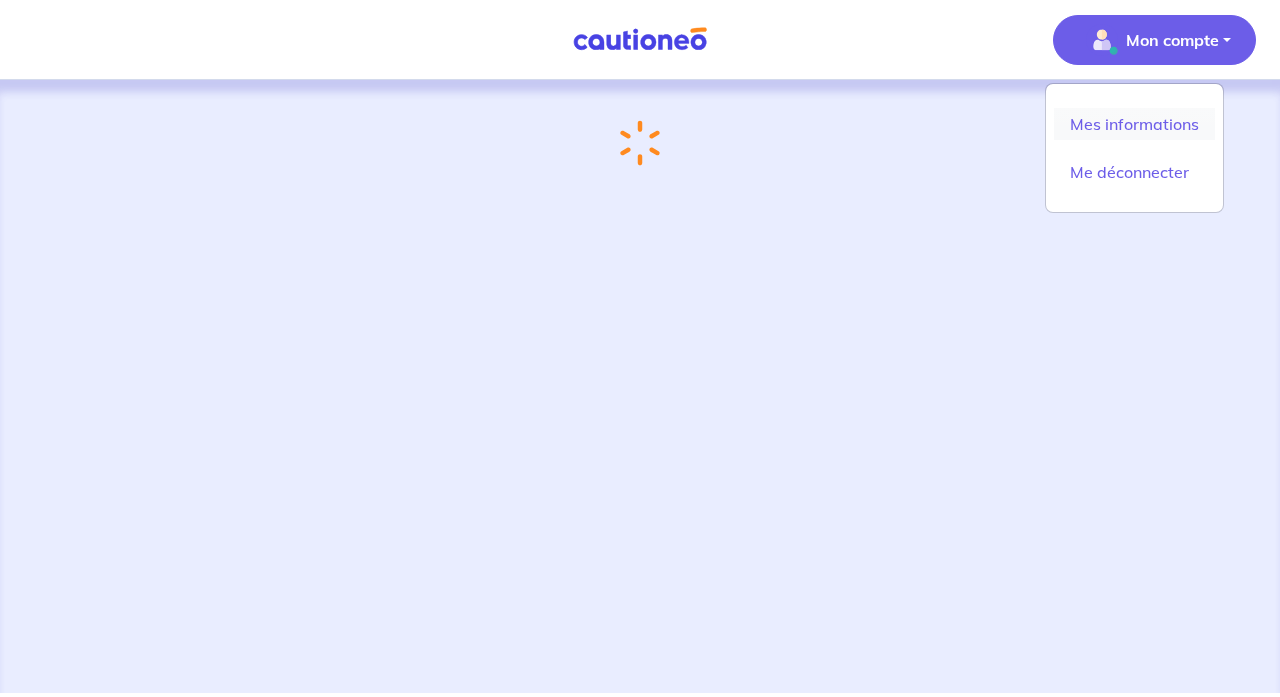 click on "Mes informations" at bounding box center [1134, 124] 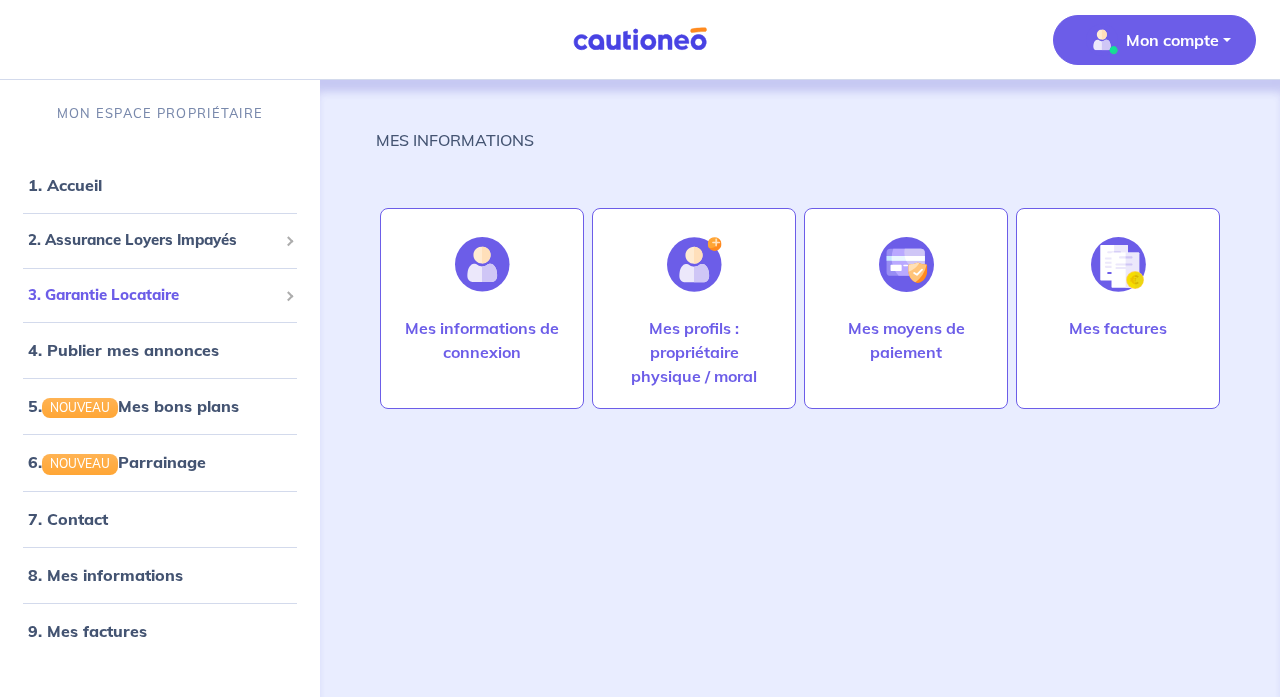 click on "3. Garantie Locataire" at bounding box center [152, 295] 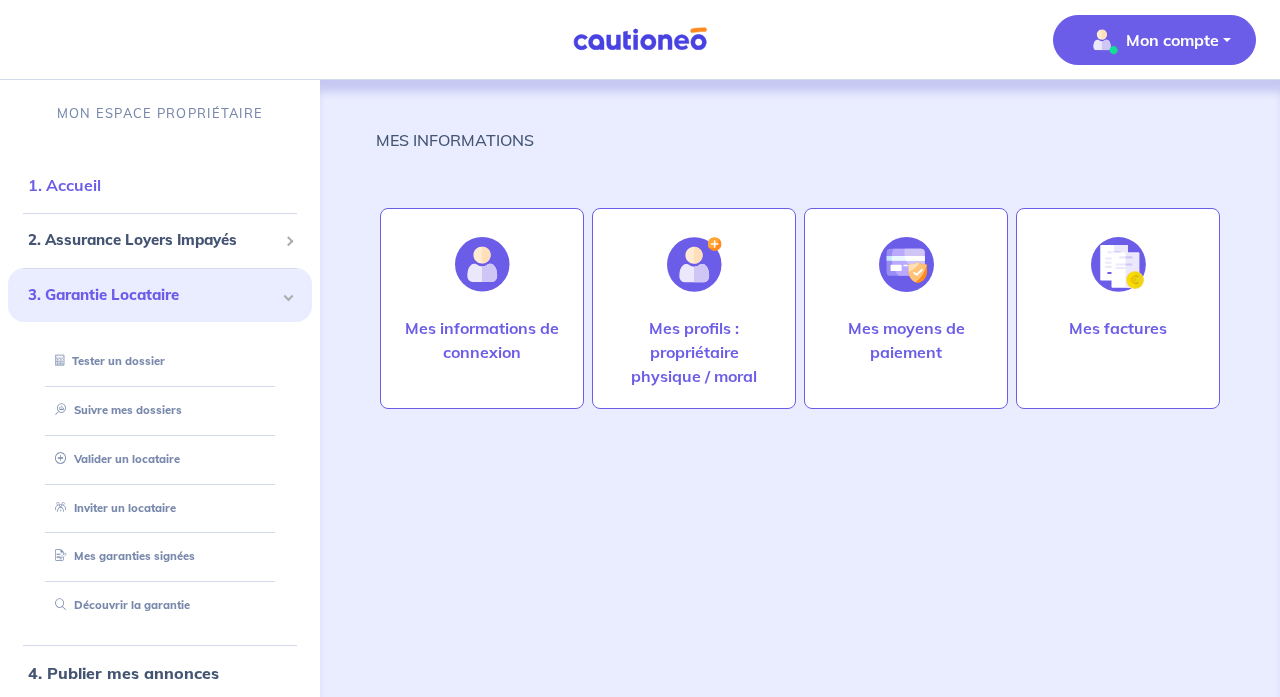 click on "1. Accueil" at bounding box center (64, 185) 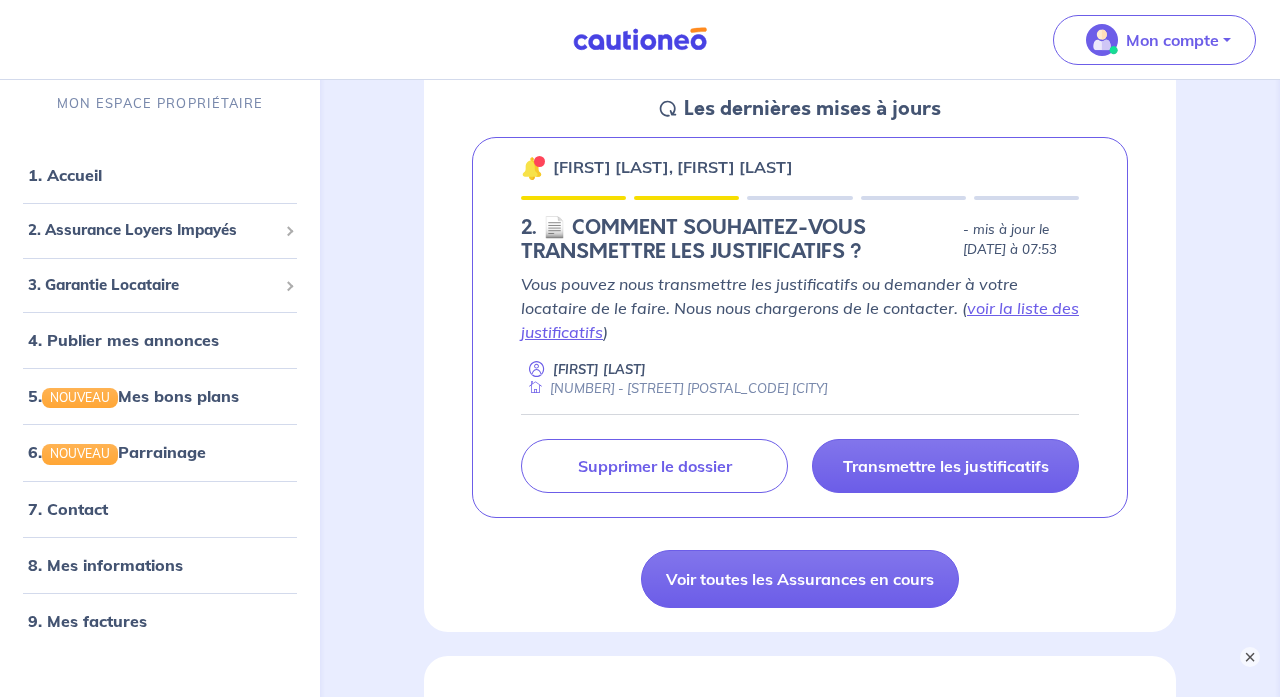 scroll, scrollTop: 311, scrollLeft: 0, axis: vertical 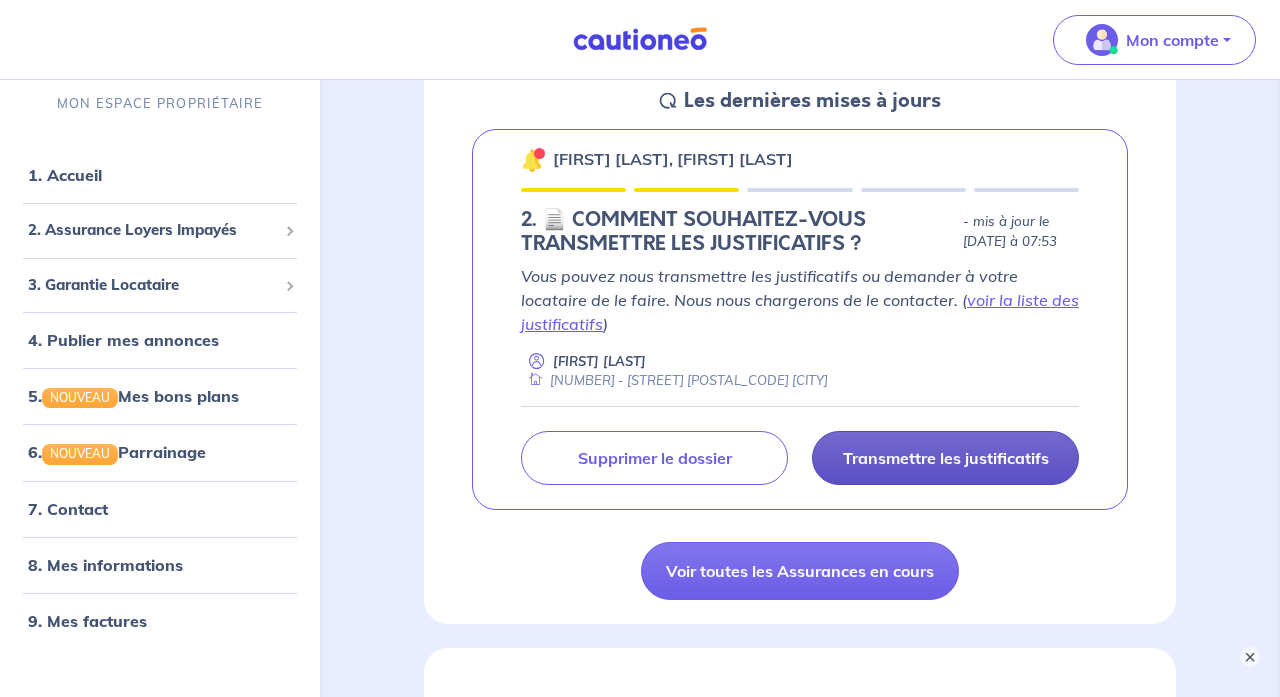 click on "Transmettre les justificatifs" at bounding box center [946, 458] 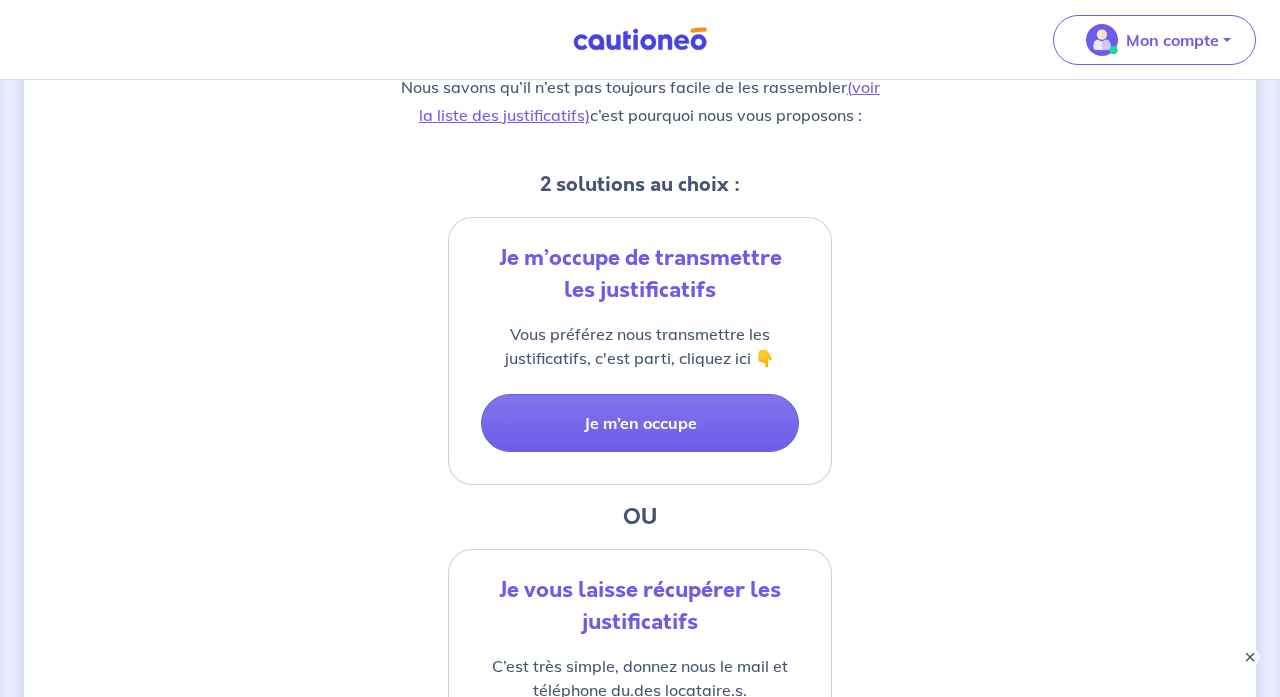 scroll, scrollTop: 423, scrollLeft: 0, axis: vertical 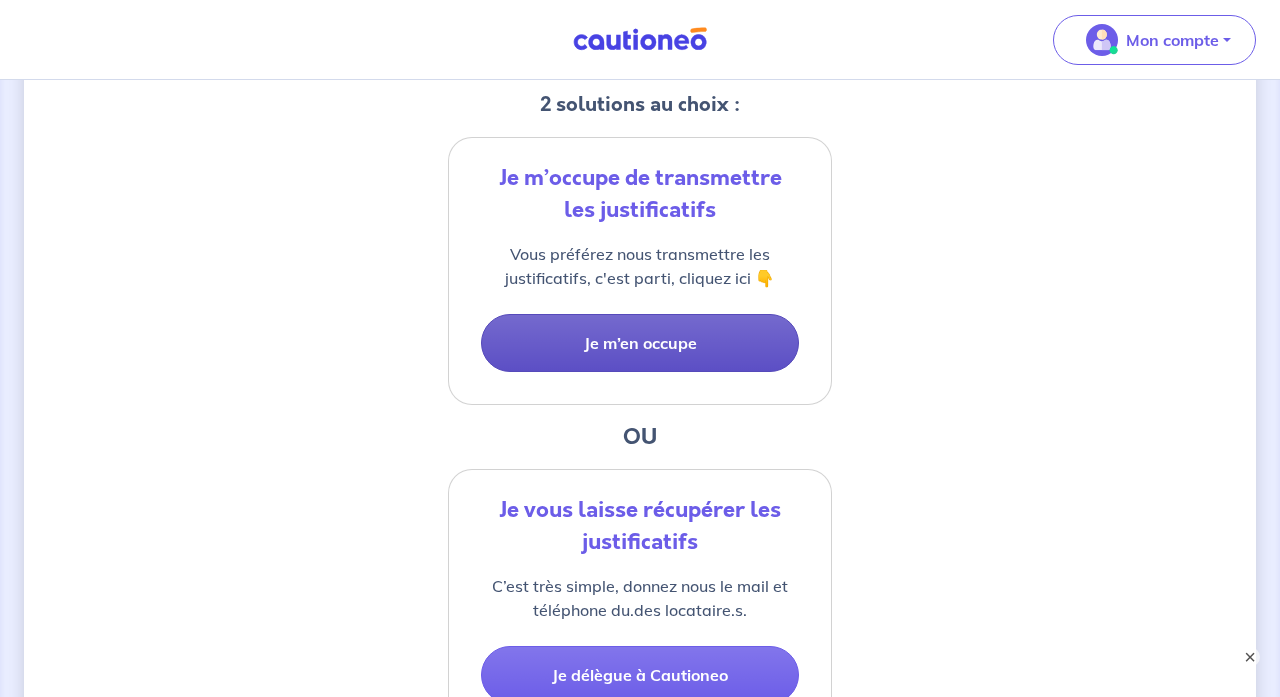 click on "Je m’en occupe" at bounding box center [640, 343] 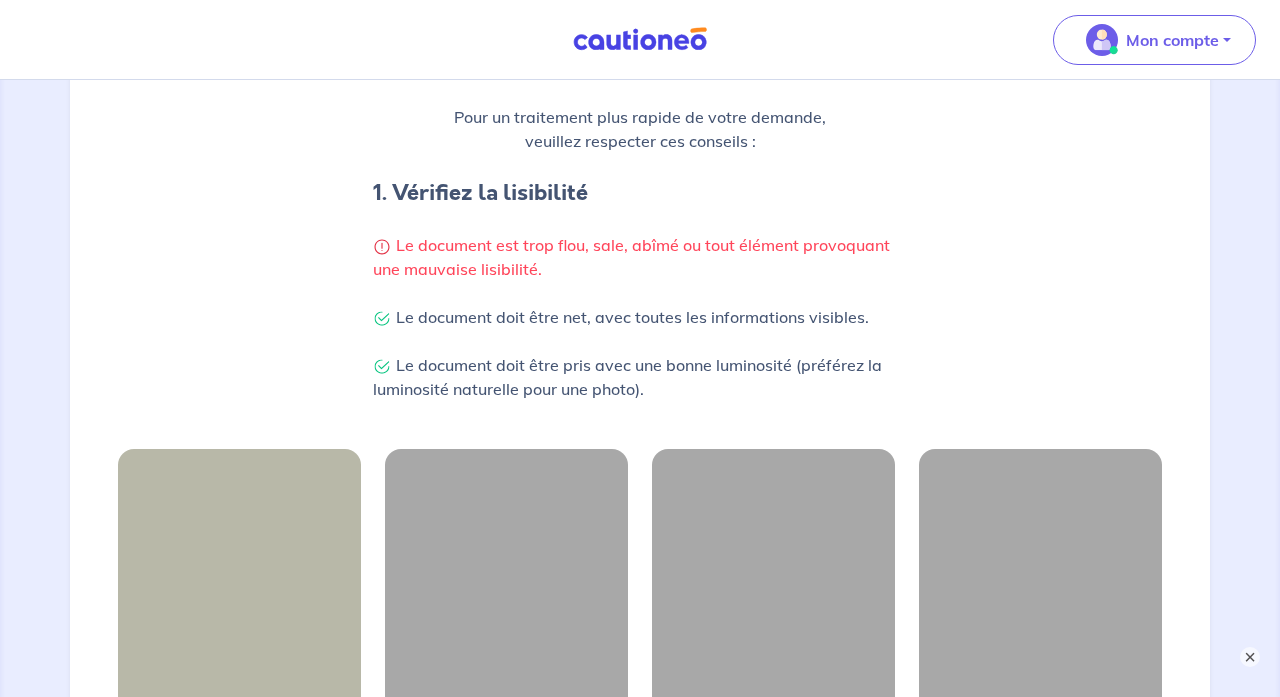 scroll, scrollTop: 0, scrollLeft: 0, axis: both 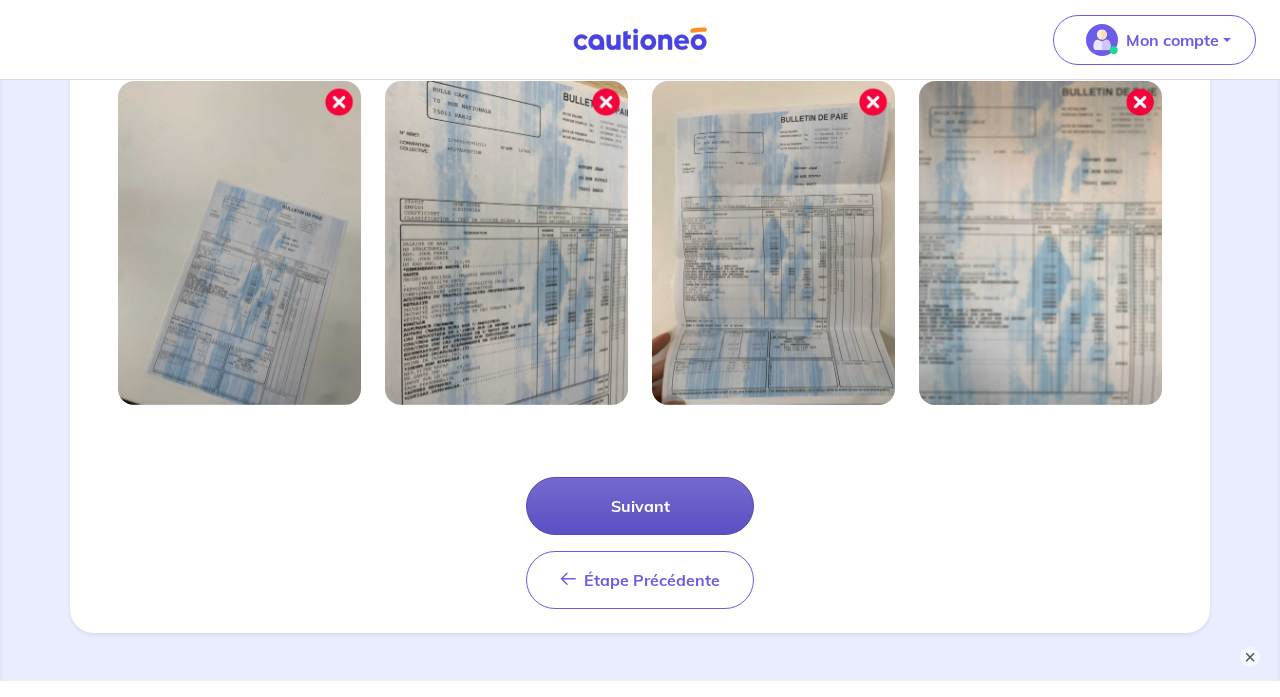 click on "Suivant" at bounding box center (640, 506) 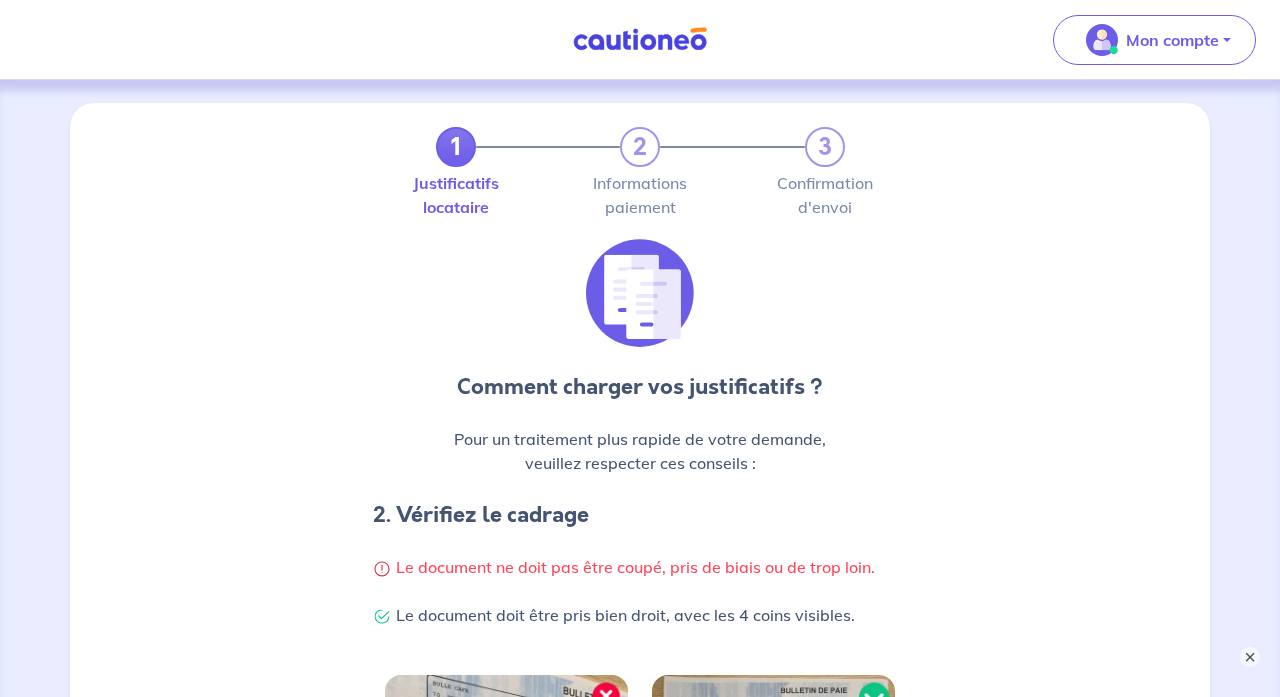 scroll, scrollTop: 0, scrollLeft: 0, axis: both 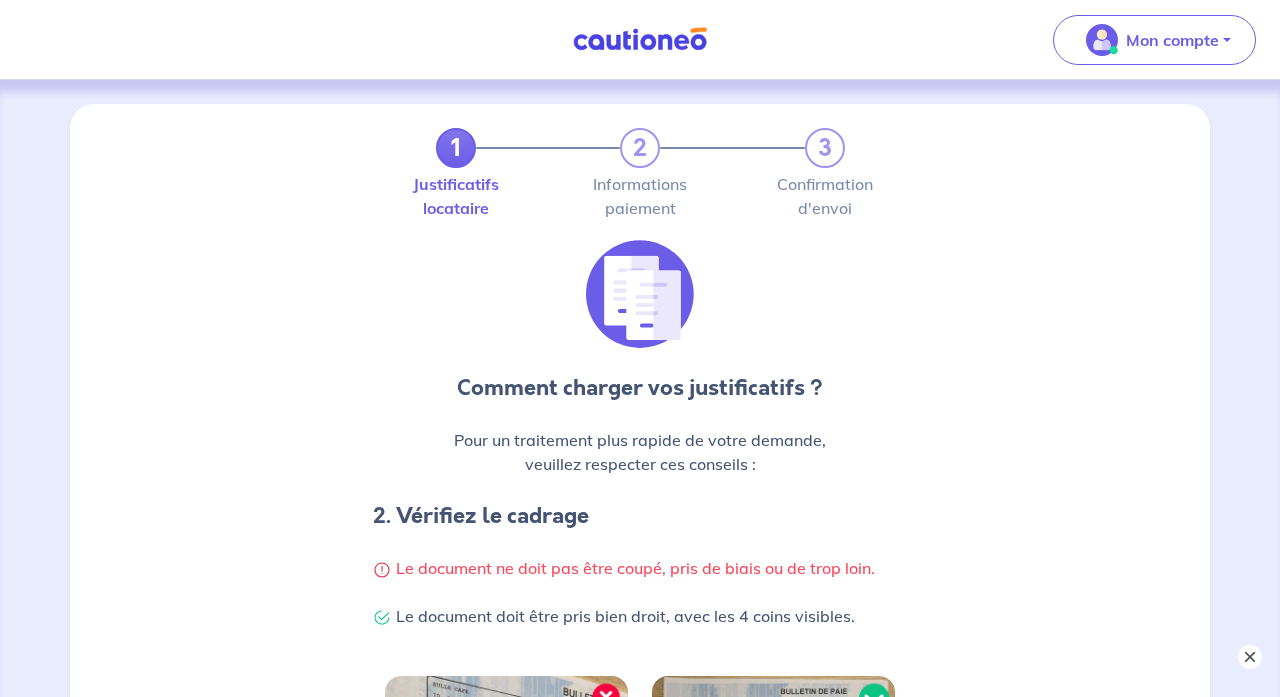 click on "×" at bounding box center (1250, 657) 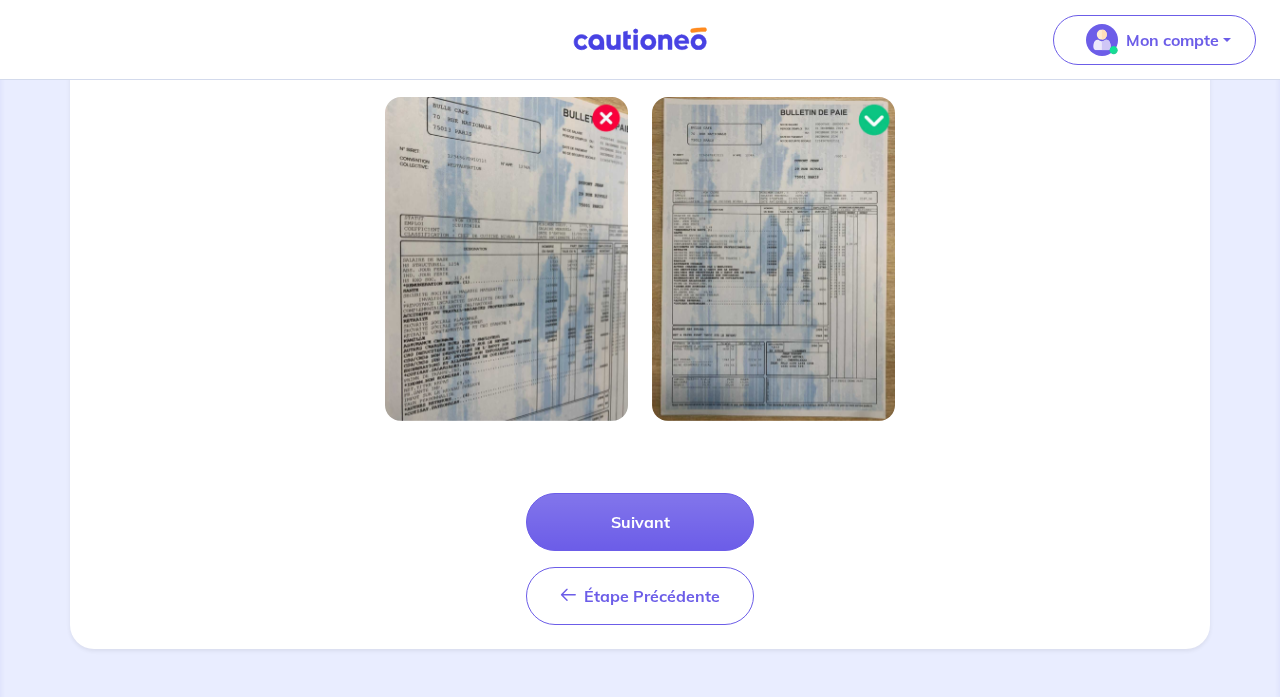 scroll, scrollTop: 579, scrollLeft: 0, axis: vertical 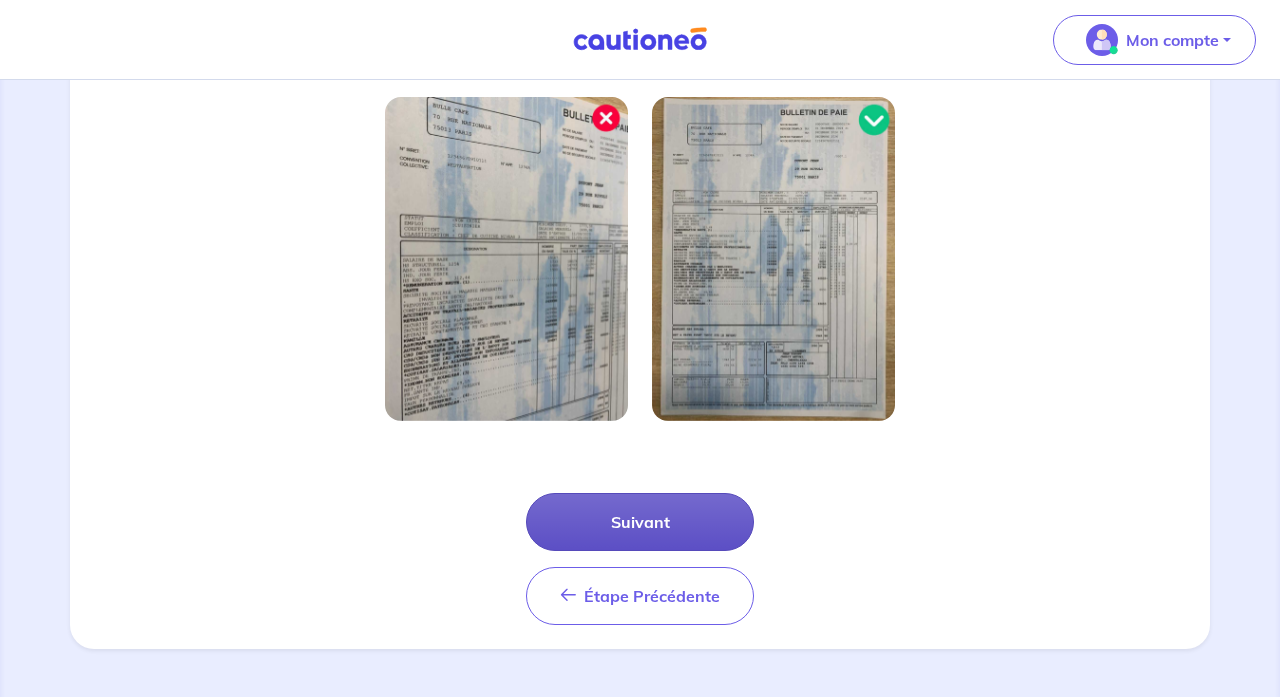 click on "Suivant" at bounding box center (640, 522) 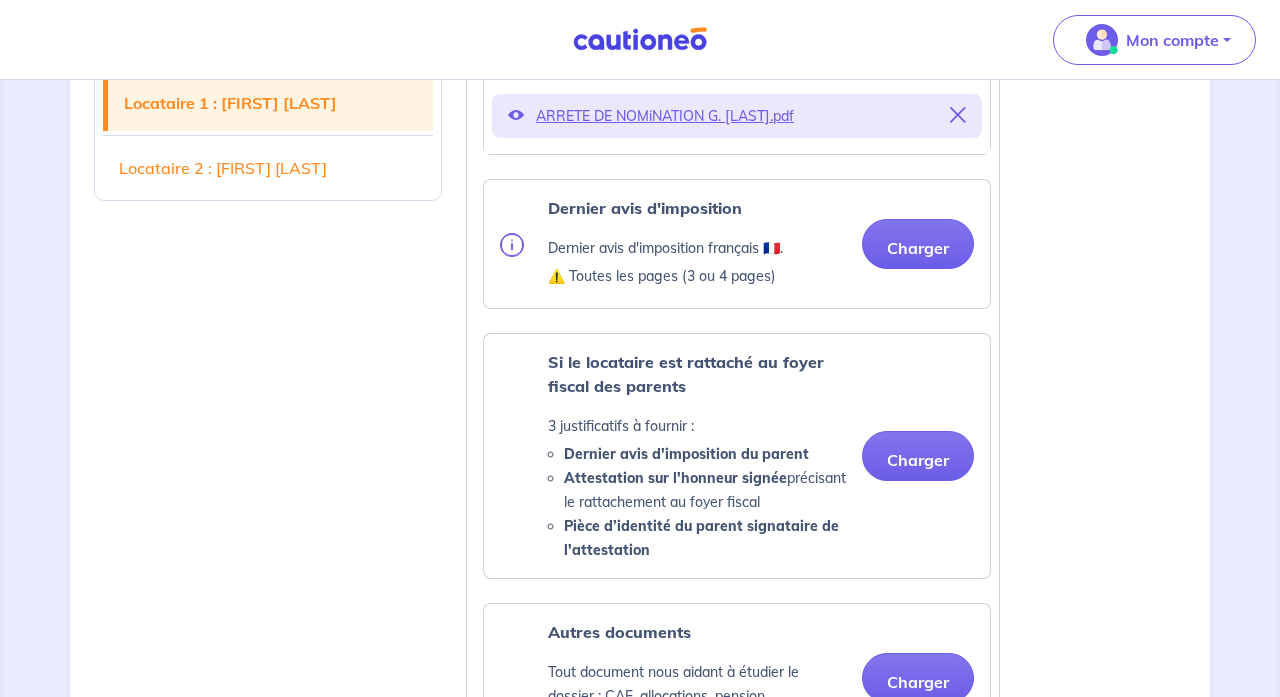 scroll, scrollTop: 1395, scrollLeft: 0, axis: vertical 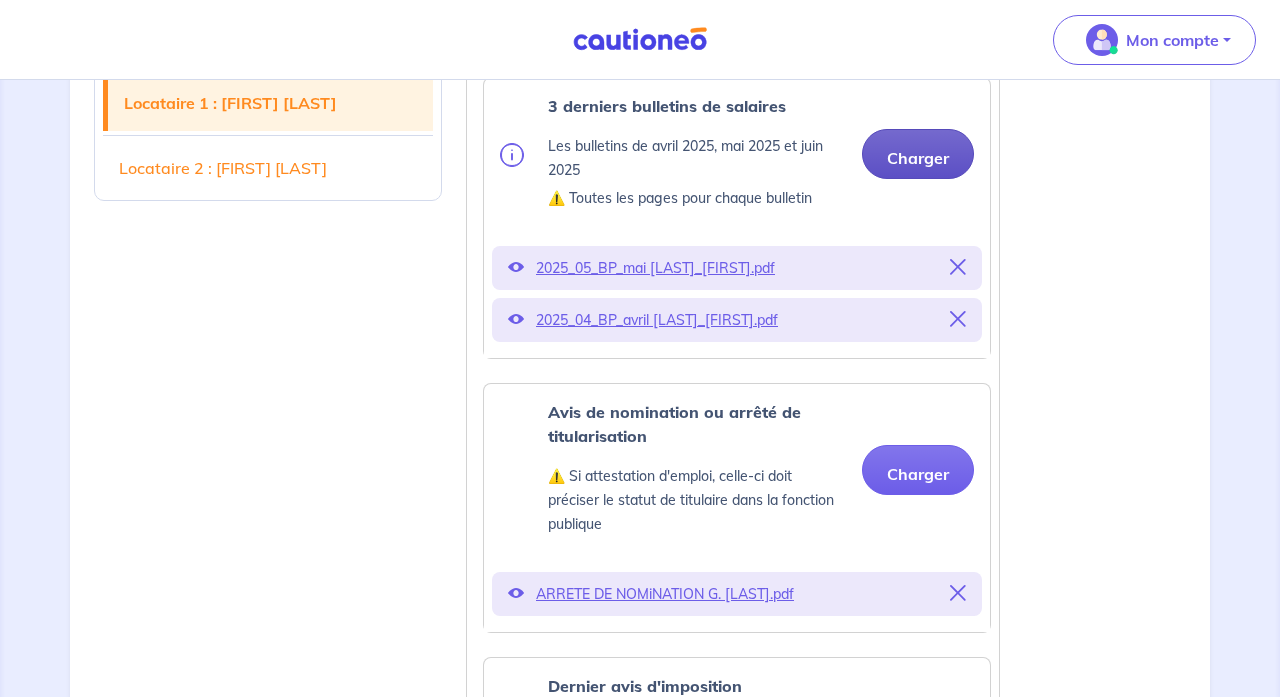 click on "Charger" at bounding box center (918, 154) 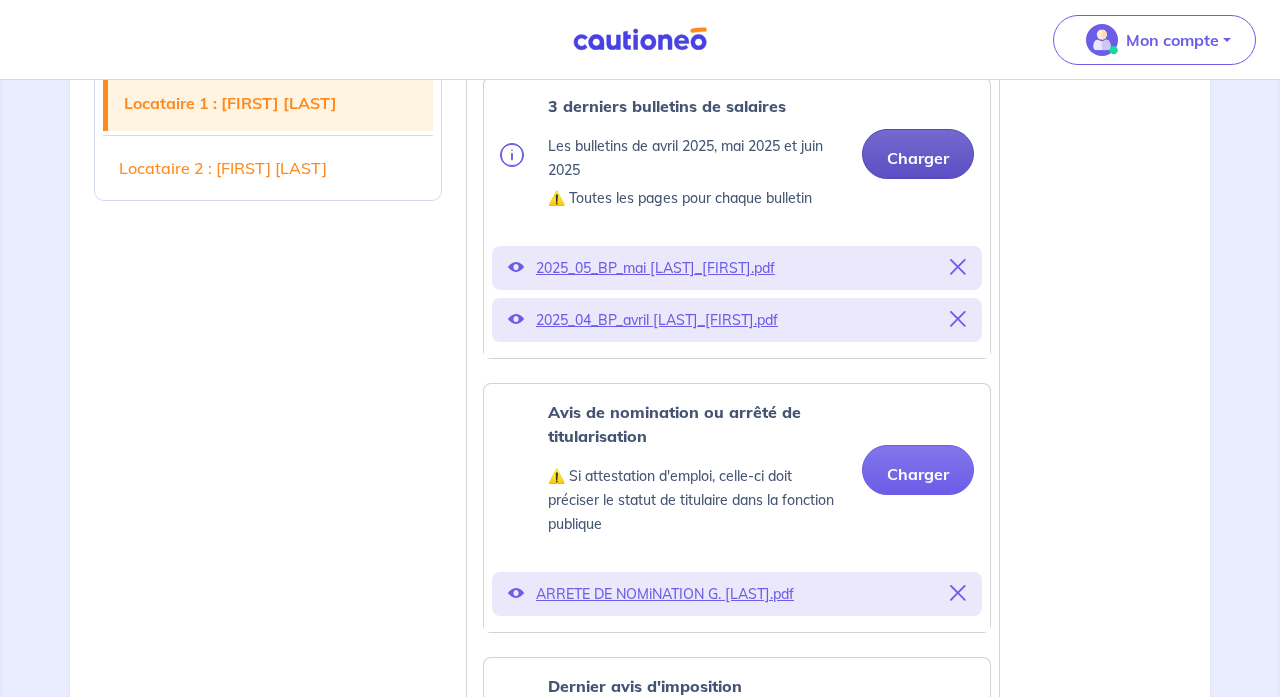 click on "Charger" at bounding box center [918, 154] 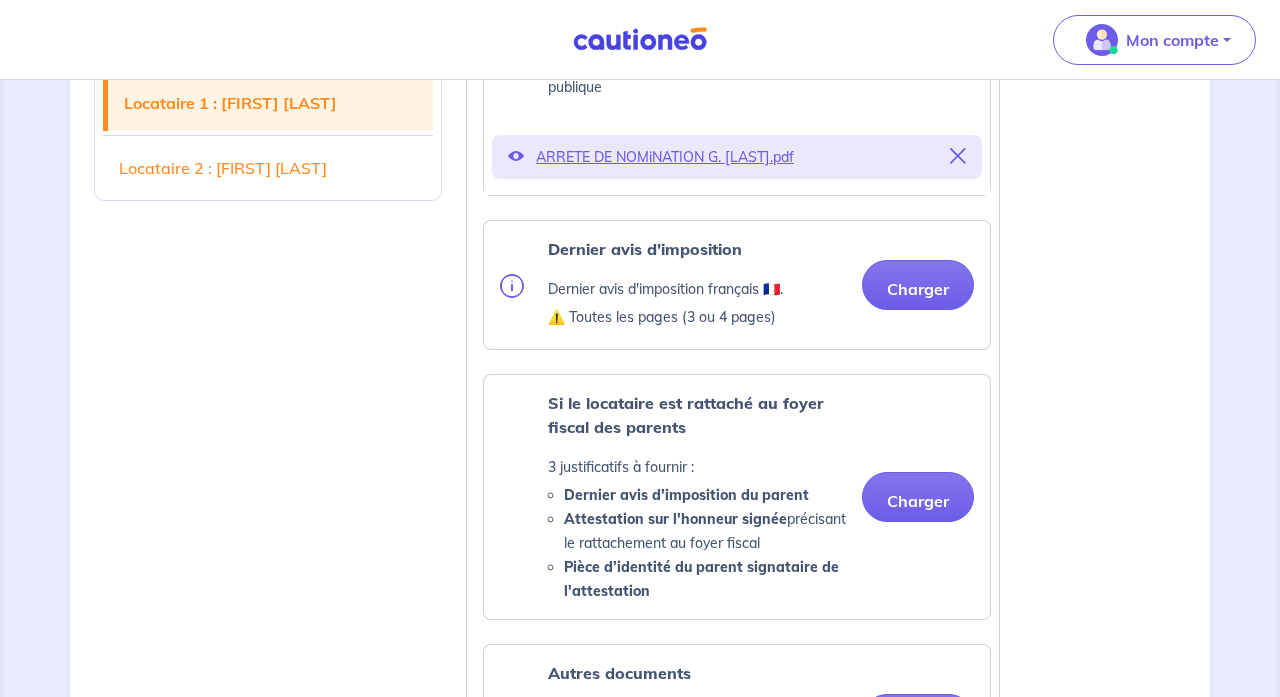 scroll, scrollTop: 1416, scrollLeft: 0, axis: vertical 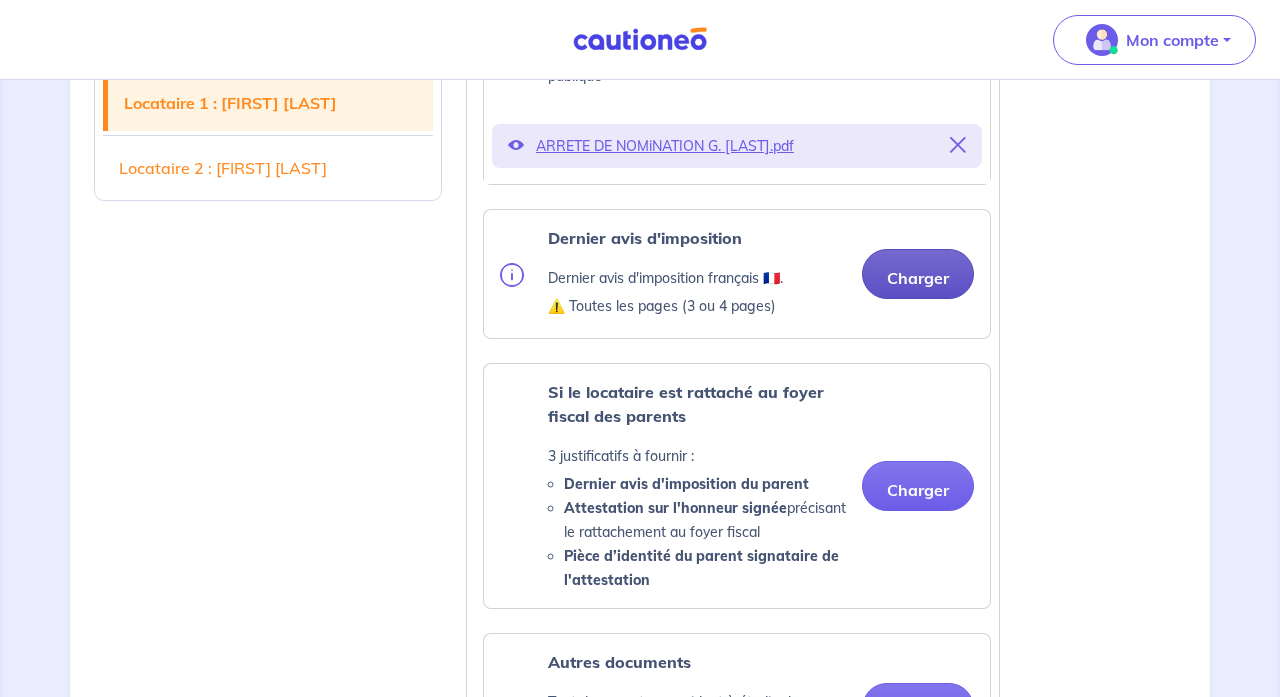 click on "Charger" at bounding box center [918, 274] 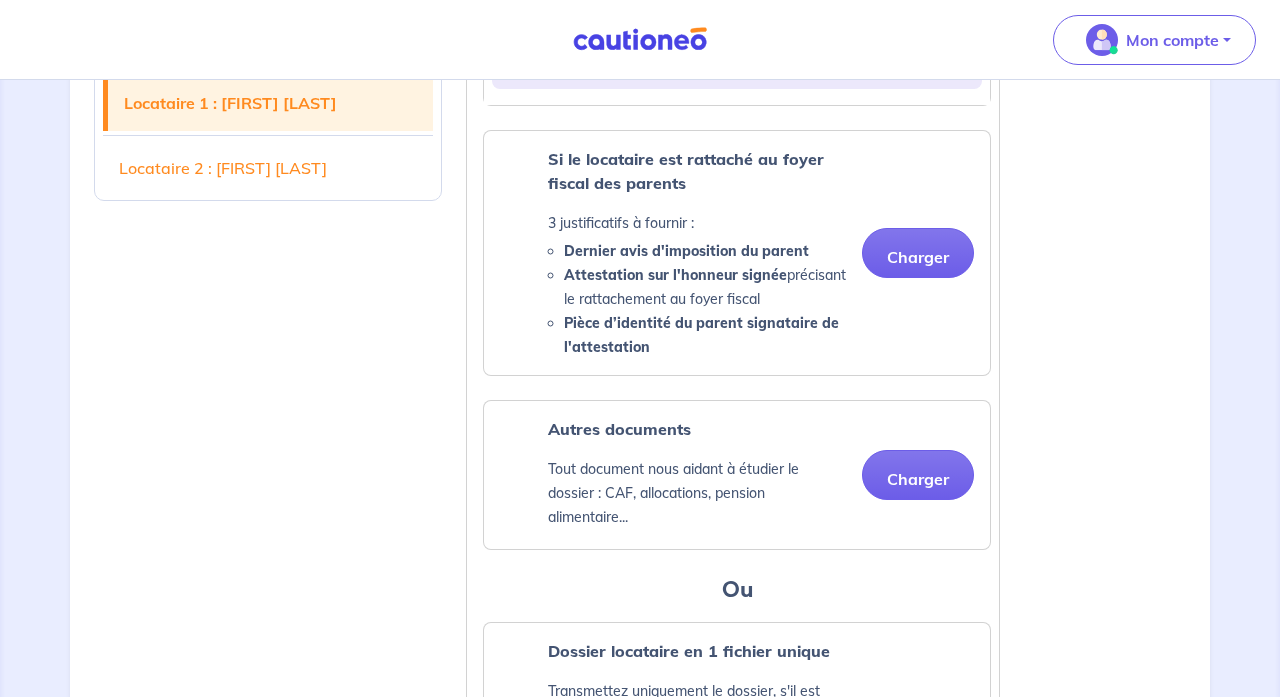 scroll, scrollTop: 1710, scrollLeft: 0, axis: vertical 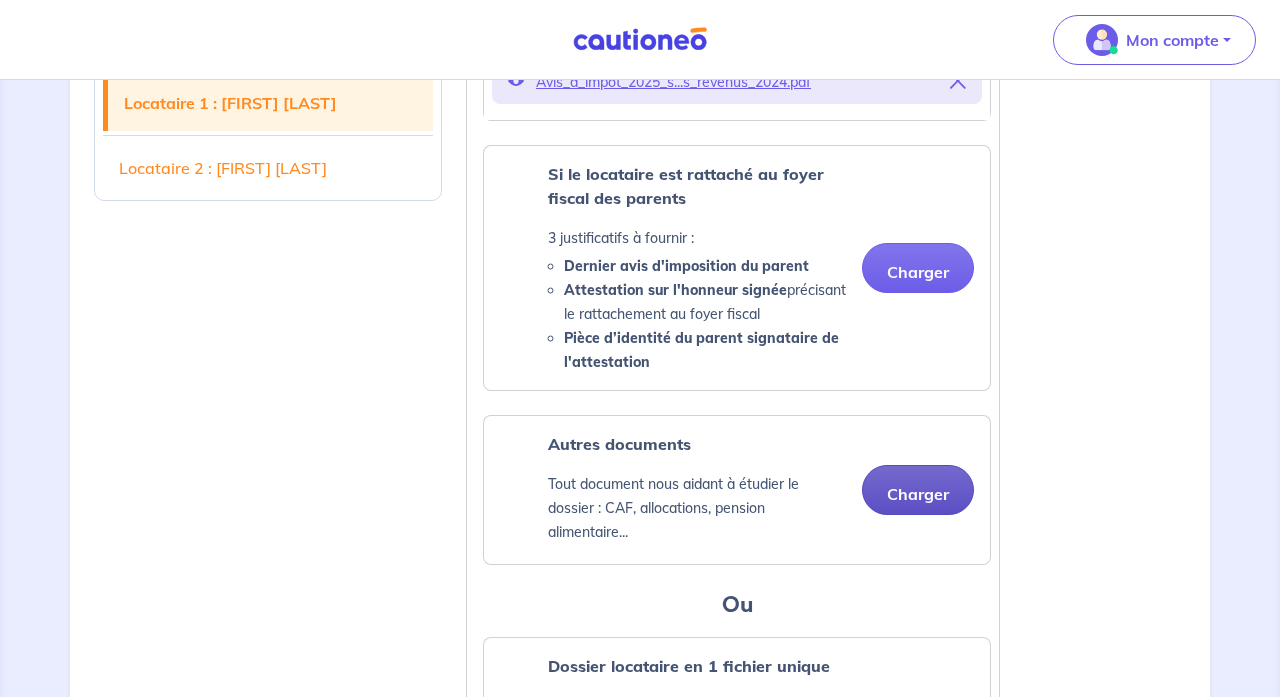 click on "Charger" at bounding box center (918, 490) 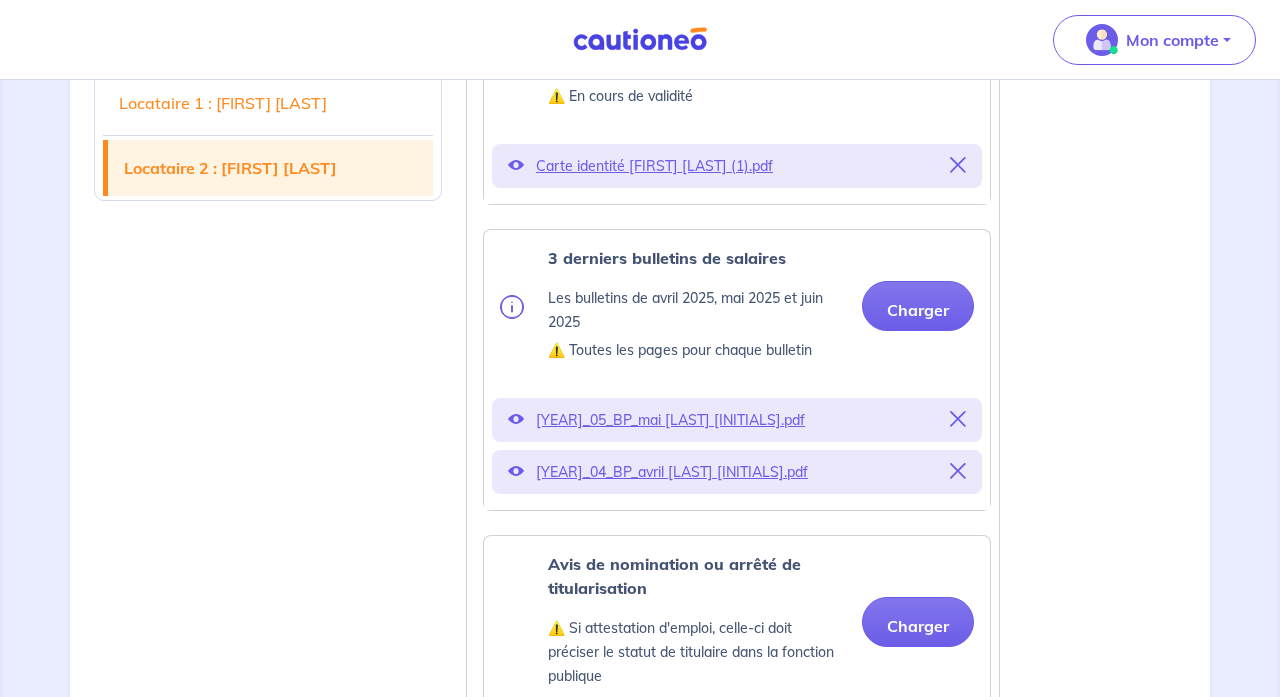 scroll, scrollTop: 2839, scrollLeft: 0, axis: vertical 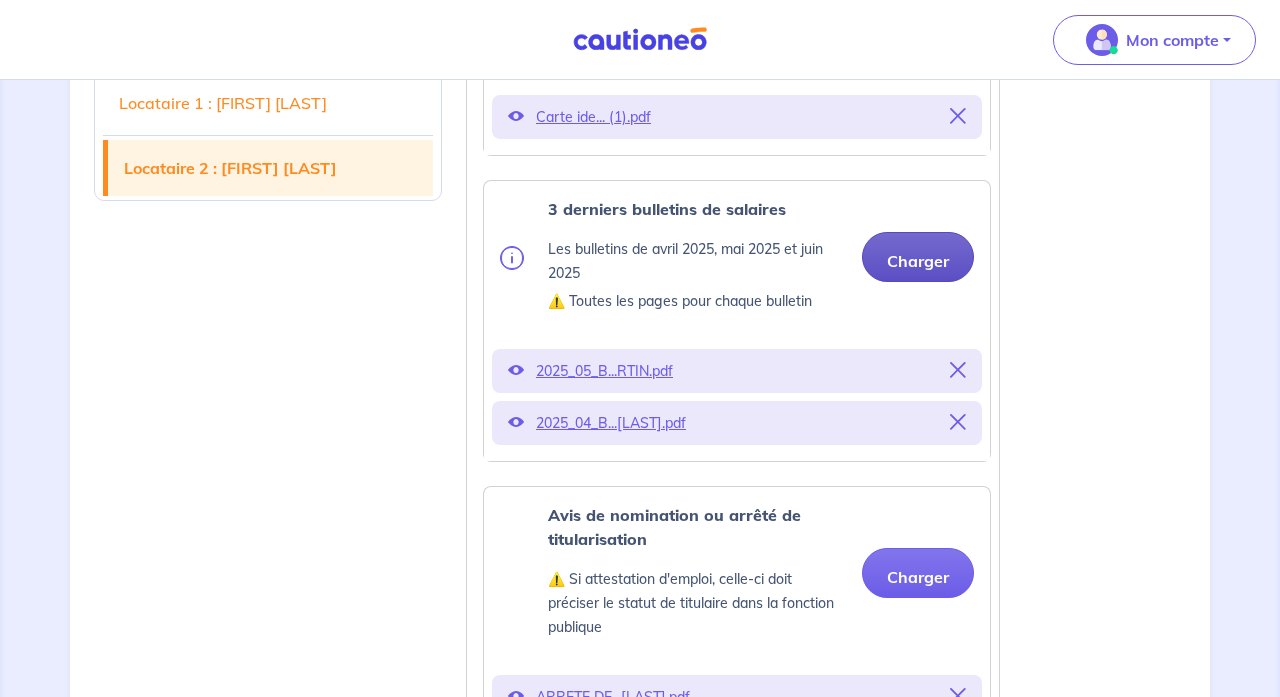 click on "Charger" at bounding box center [918, 257] 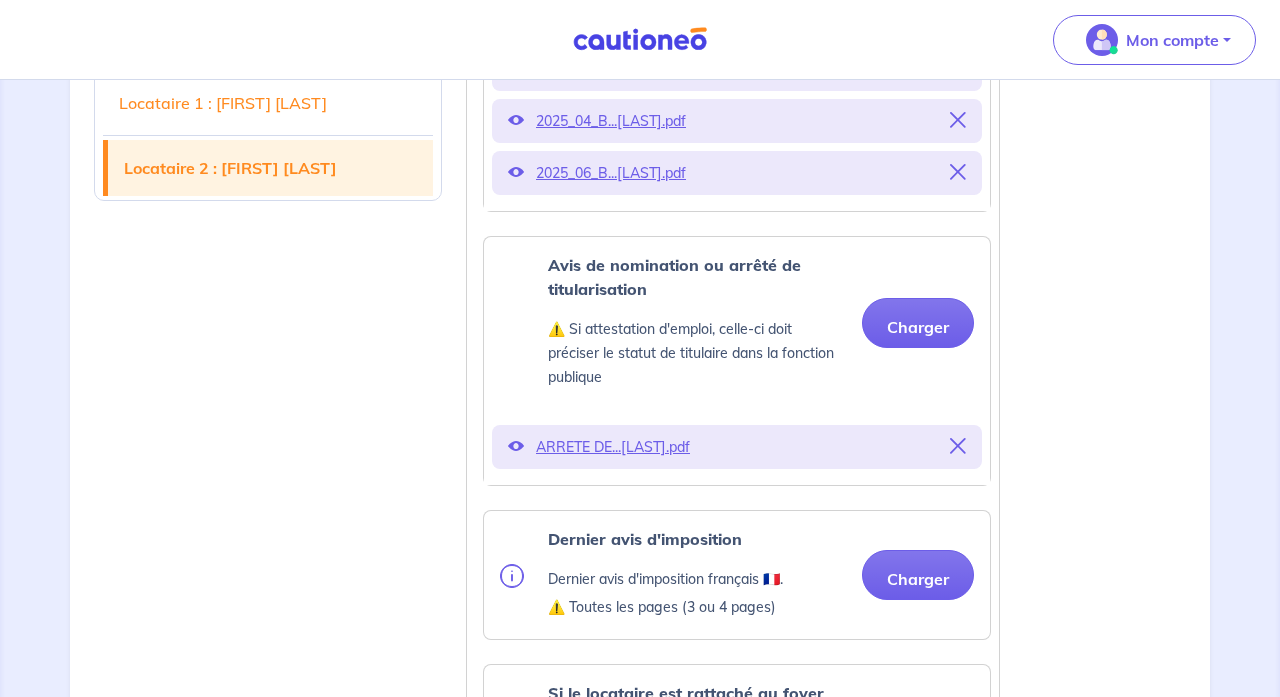 scroll, scrollTop: 3450, scrollLeft: 0, axis: vertical 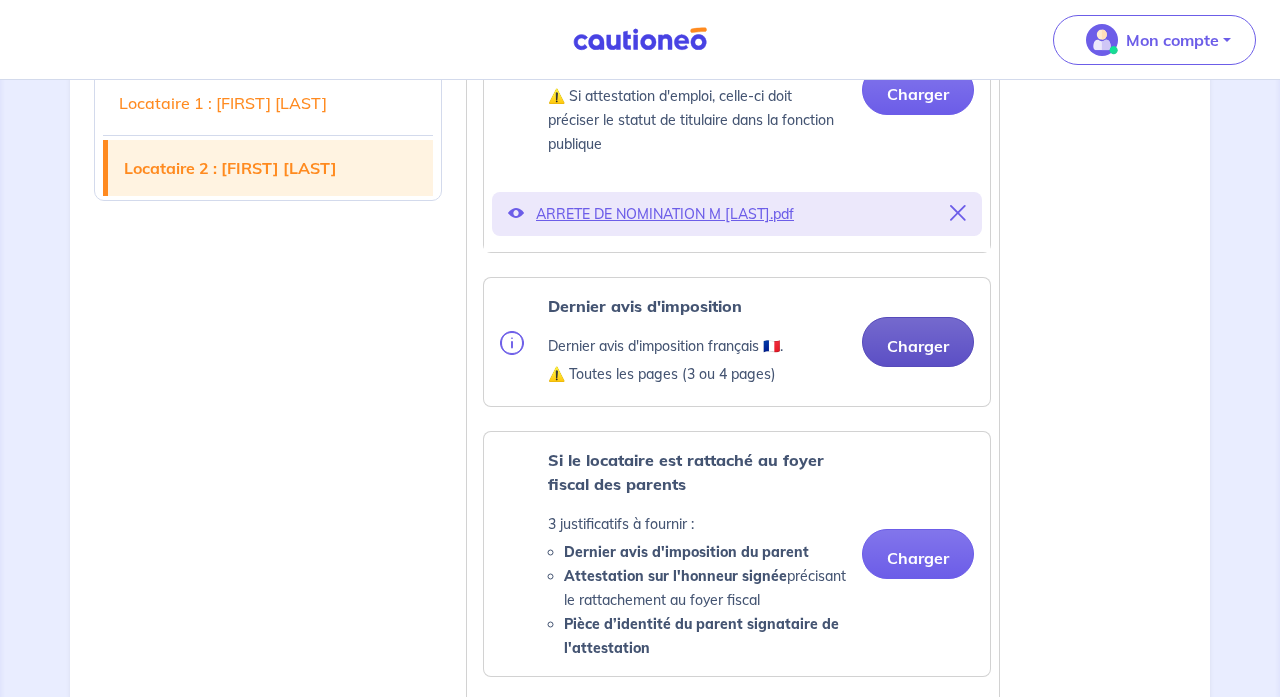 click on "Charger" at bounding box center [918, 342] 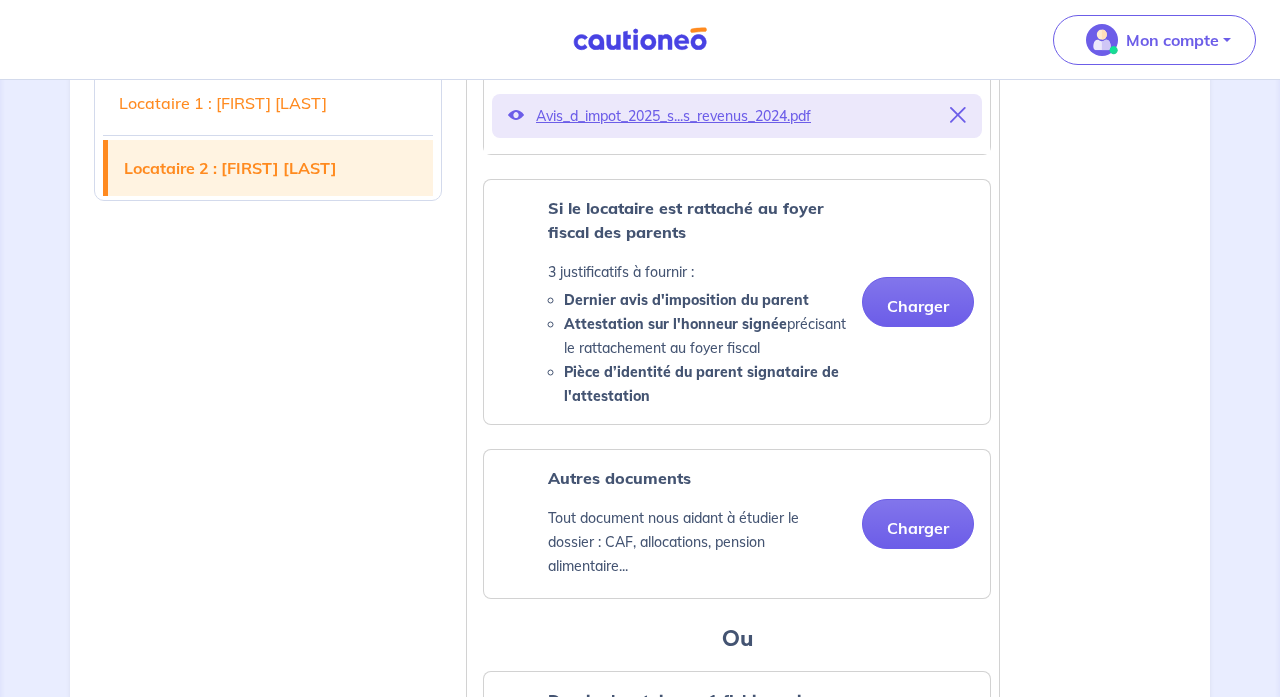 scroll, scrollTop: 3878, scrollLeft: 0, axis: vertical 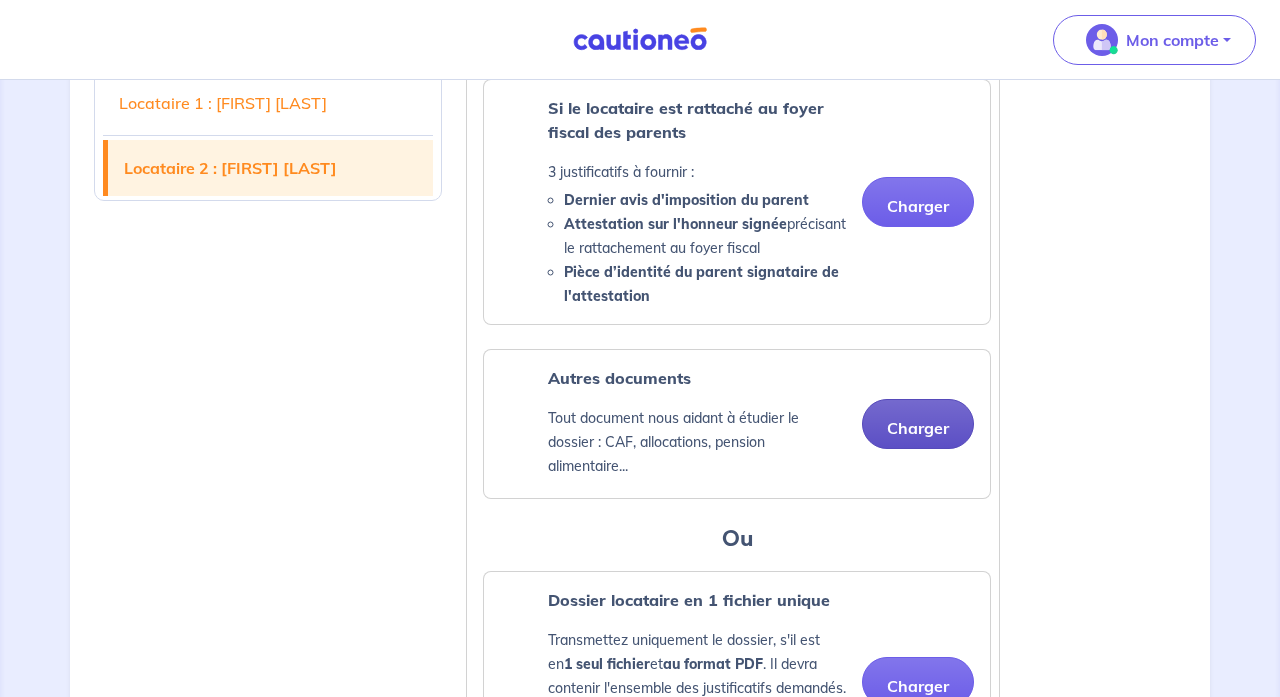 click on "Charger" at bounding box center (918, 424) 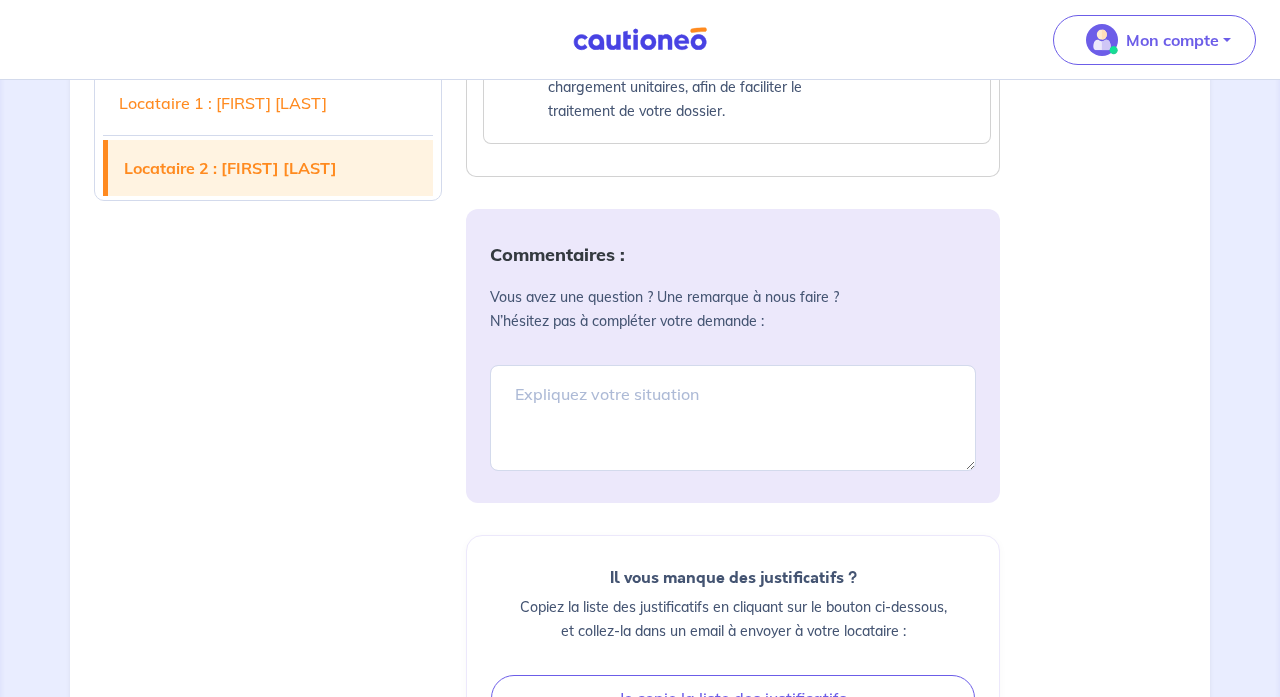 scroll, scrollTop: 4616, scrollLeft: 0, axis: vertical 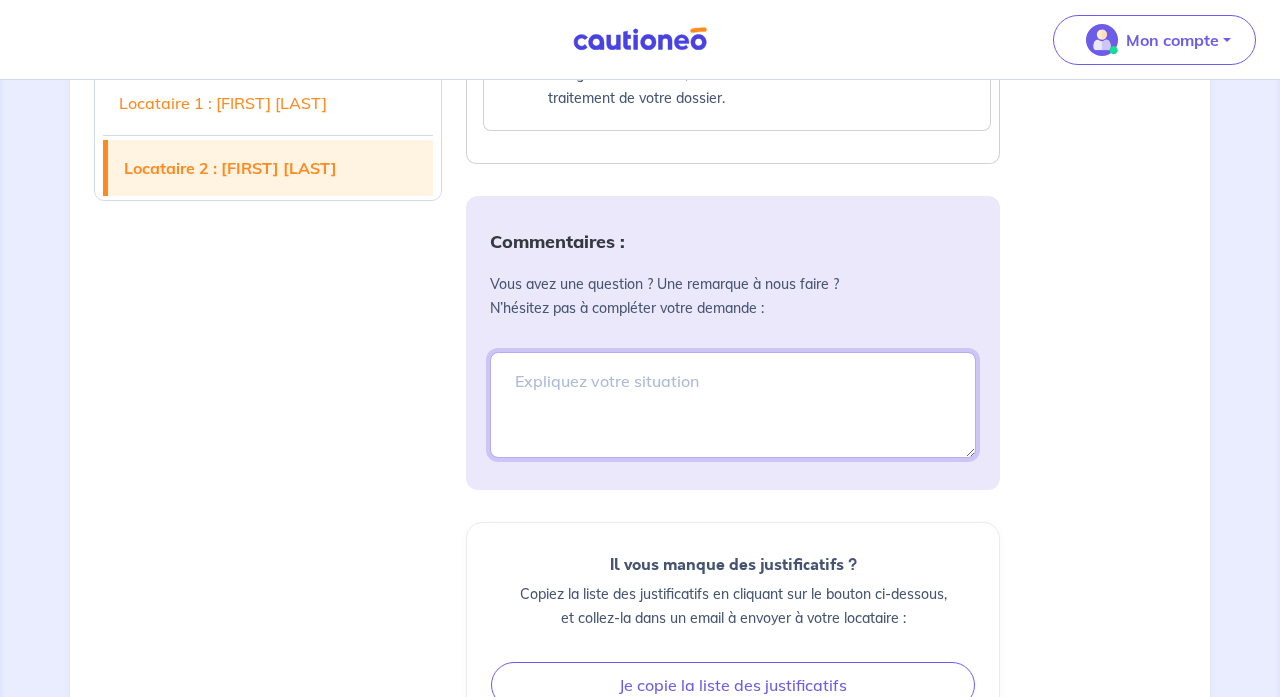 click at bounding box center (733, 405) 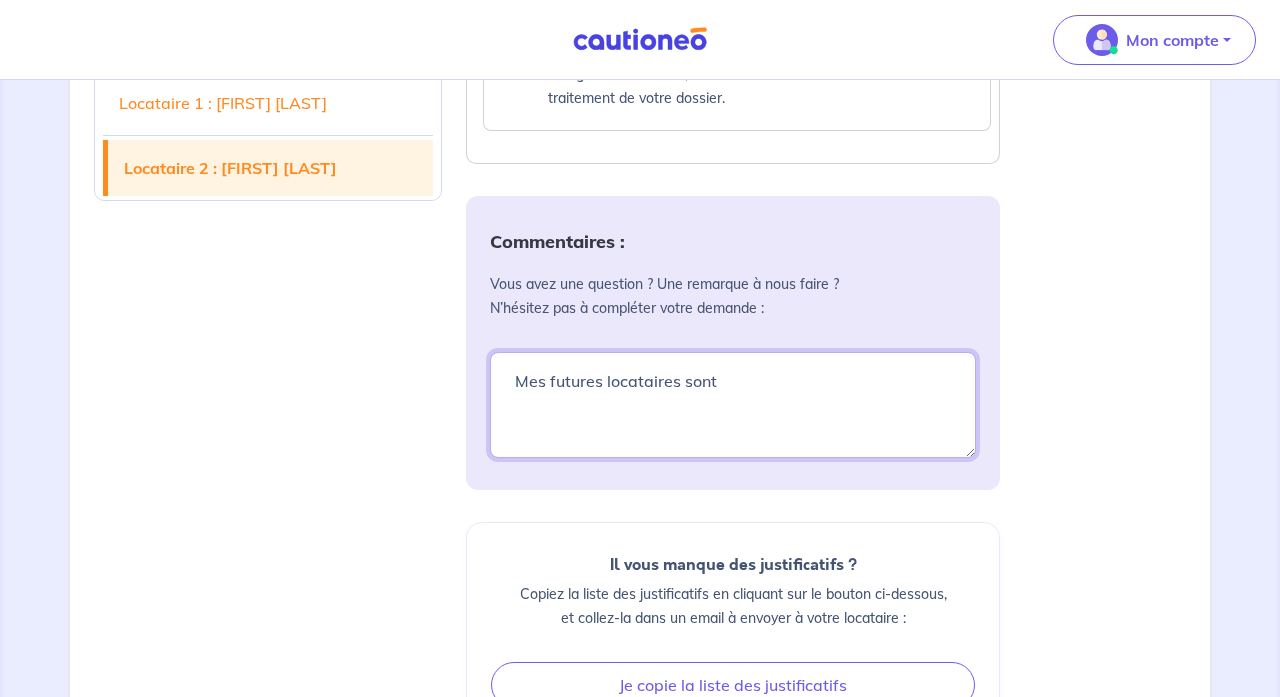 click on "Mes futures locataires sont" at bounding box center (733, 405) 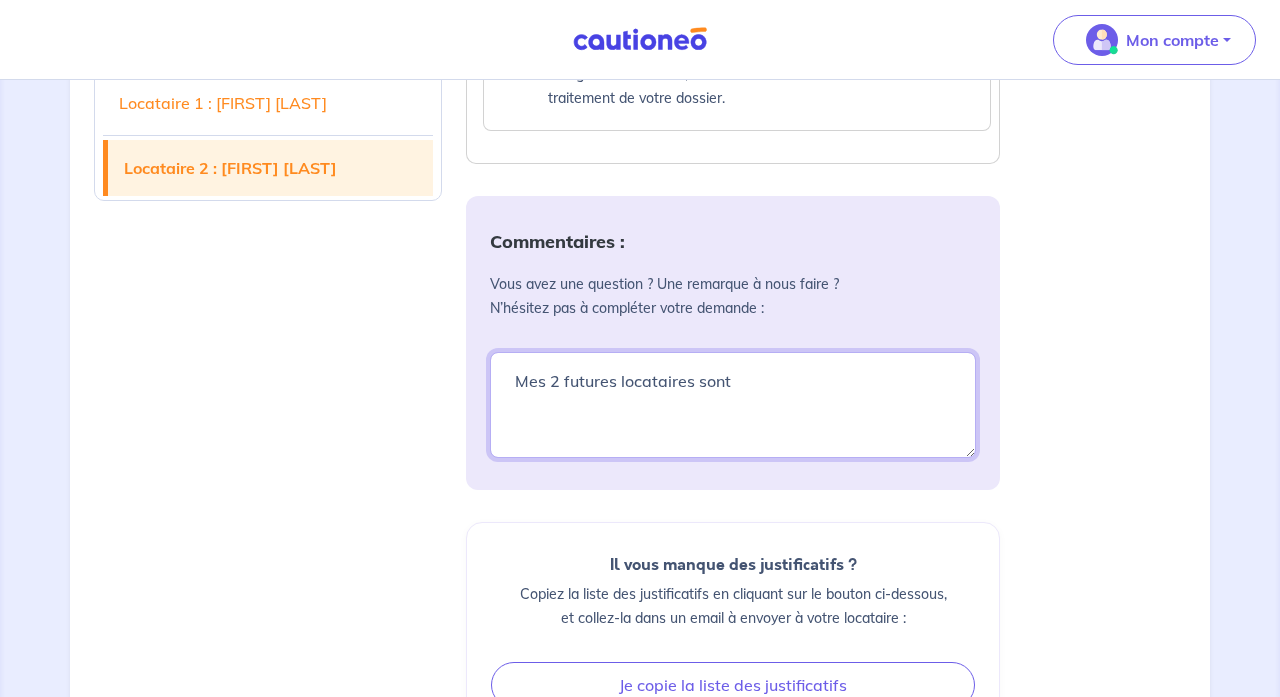 click on "Mes futures locataires sont" at bounding box center (733, 405) 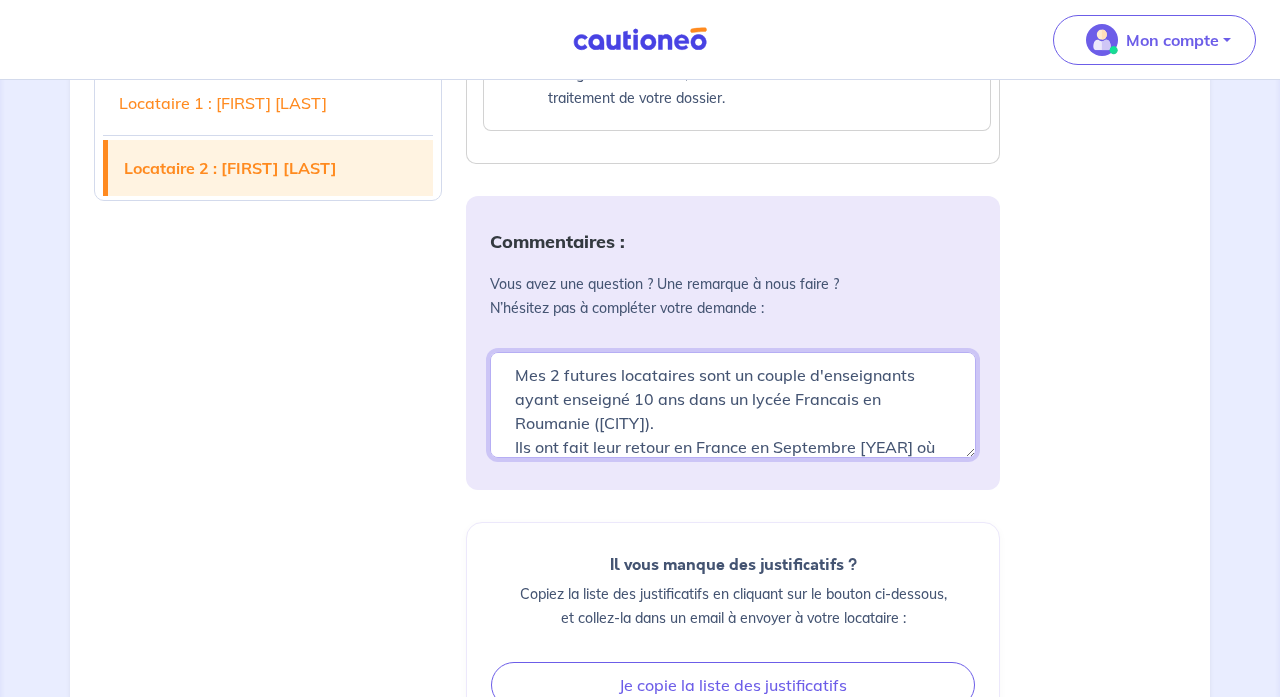 scroll, scrollTop: 48, scrollLeft: 0, axis: vertical 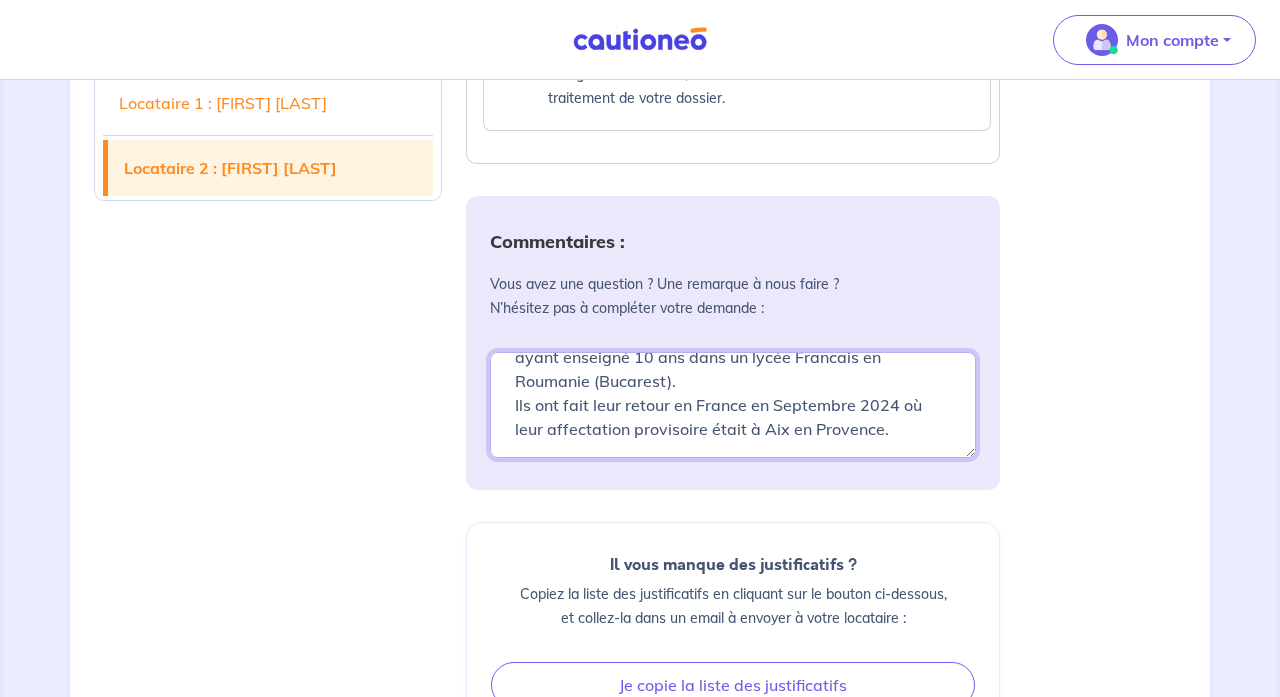 click on "Mes 2 futures locataires sont un couple d'enseignants ayant enseigné 10 ans dans un lycée Francais en Roumanie (Bucarest).
Ils ont fait leur retour en France en Septembre 2024 où leur affectation provisoire était à Aix en Provence." at bounding box center (733, 405) 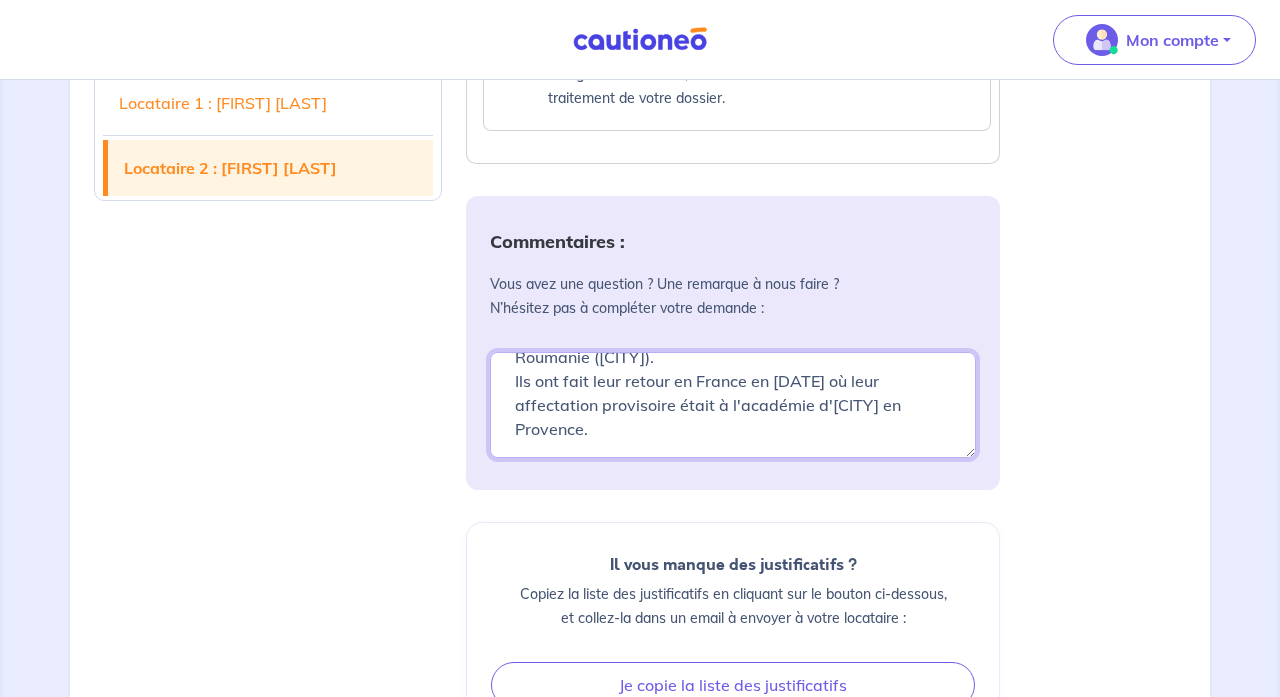 scroll, scrollTop: 72, scrollLeft: 0, axis: vertical 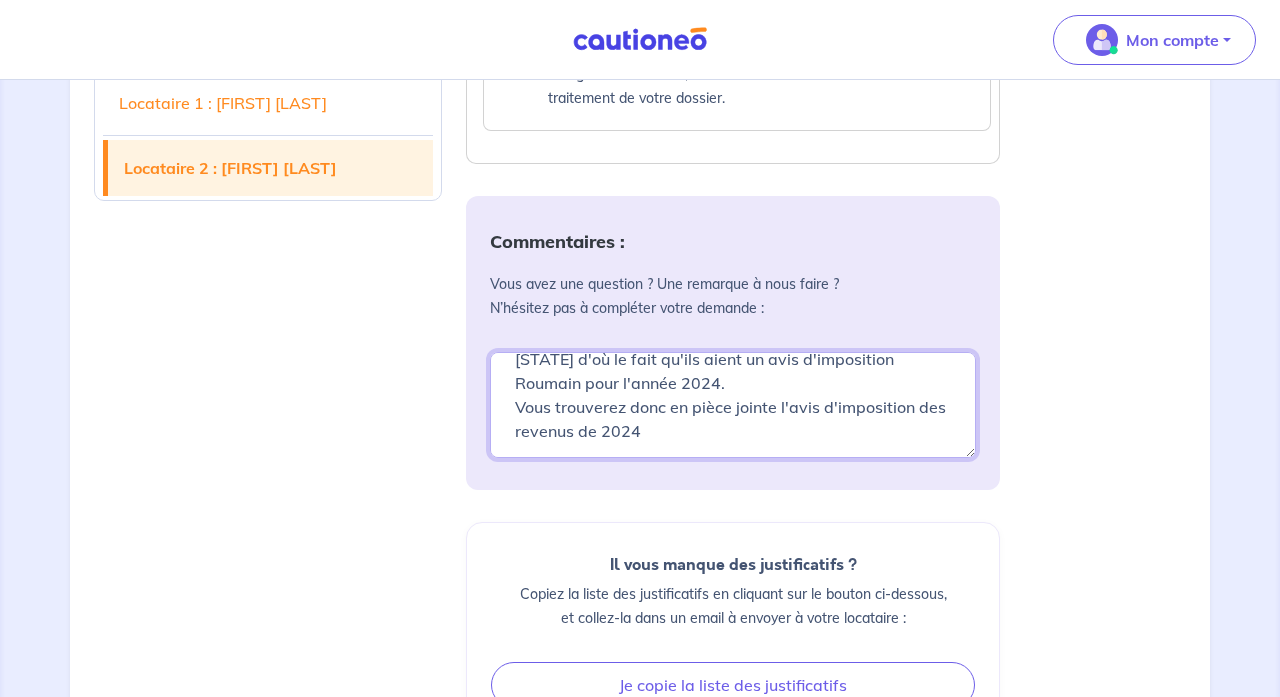 click on "Mes 2 futures locataires sont un couple d'enseignants ayant enseigné 10 ans dans un lycée Francais en Roumanie (Bucarest).
Ils ont fait leur retour en France en Septembre 2024 où leur affectation provisoire était à l'académie d'[CITY] en [STATE] d'où le fait qu'ils aient un avis d'imposition Roumain pour l'année 2024.
Vous trouverez donc en pièce jointe l'avis d'imposition des revenus de 2024" at bounding box center (733, 405) 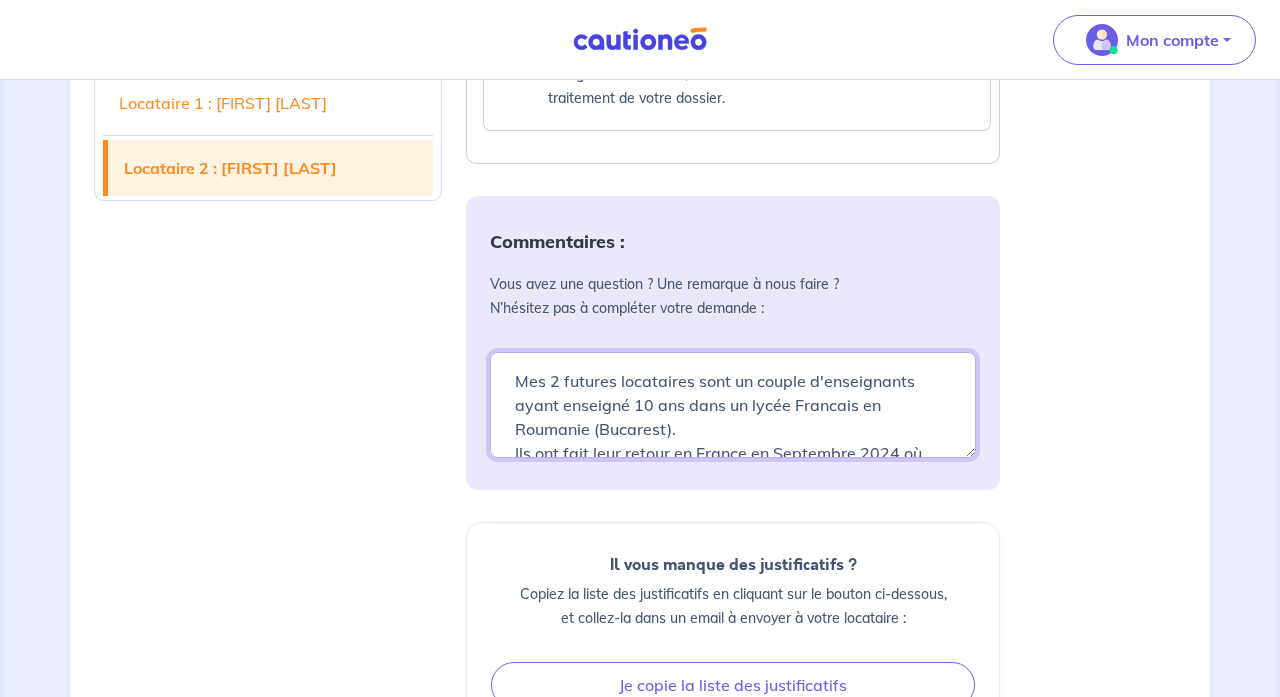 scroll, scrollTop: 0, scrollLeft: 0, axis: both 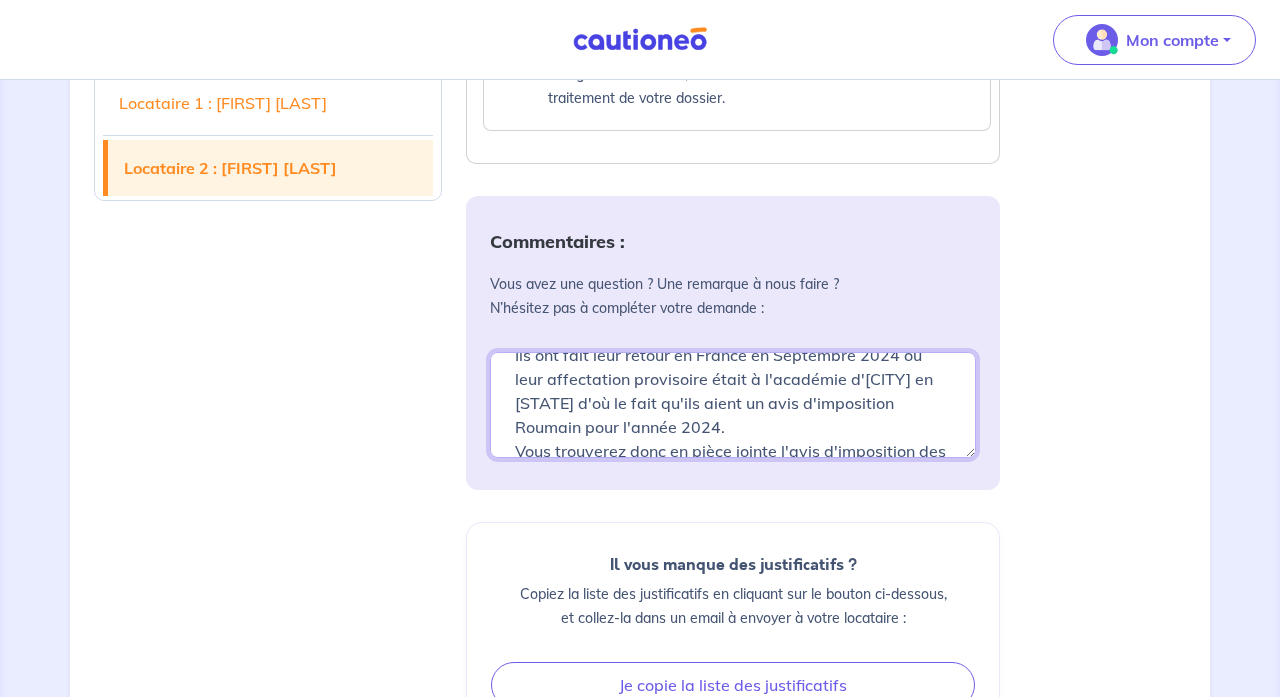 click on "Mes 2 futures locataires sont un couple d'enseignants ayant enseigné 10 ans dans un lycée Francais en Roumanie (Bucarest).
Ils ont fait leur retour en France en Septembre 2024 où leur affectation provisoire était à l'académie d'[CITY] en [STATE] d'où le fait qu'ils aient un avis d'imposition Roumain pour l'année 2024.
Vous trouverez donc en pièce jointe l'avis d'imposition des revenus de 2024" at bounding box center (733, 405) 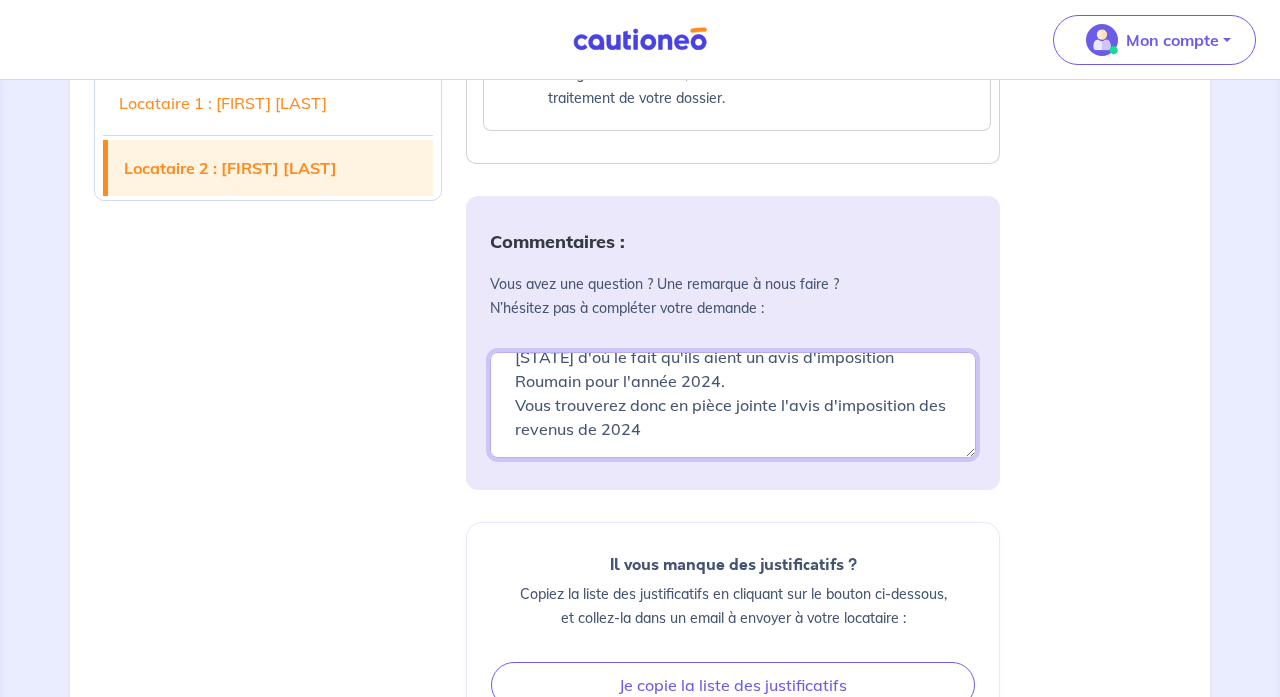 scroll, scrollTop: 144, scrollLeft: 0, axis: vertical 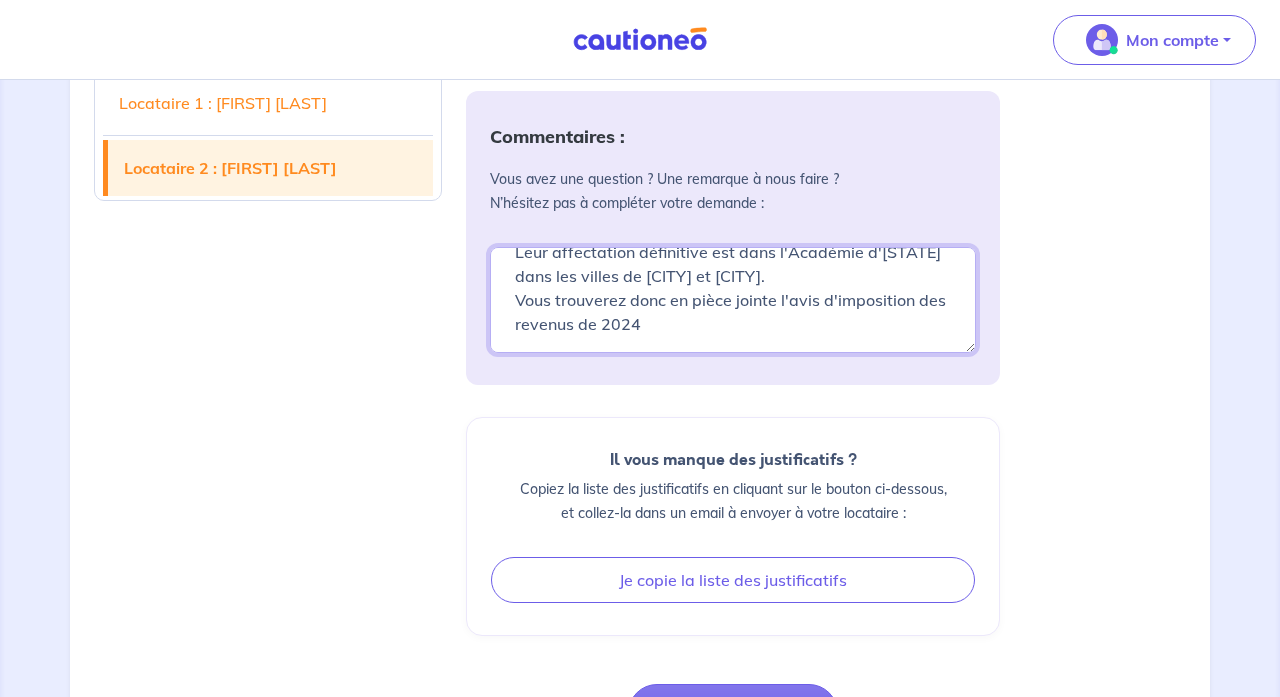 click on "Mes 2 futures locataires sont un couple d'enseignants ayant enseigné 10 ans dans un lycée Francais en Roumanie ([CITY]).
Ils ont fait leur retour en France en Septembre 2024 où leur affectation provisoire était à l'académie d'[CITY] en [STATE] d'où le fait qu'ils aient un avis d'imposition Roumain pour l'année 2024.
Leur affectation définitive est dans l'Académie d'[STATE] dans les villes de [CITY] et [CITY].
Vous trouverez donc en pièce jointe l'avis d'imposition des revenus de 2024" at bounding box center (733, 300) 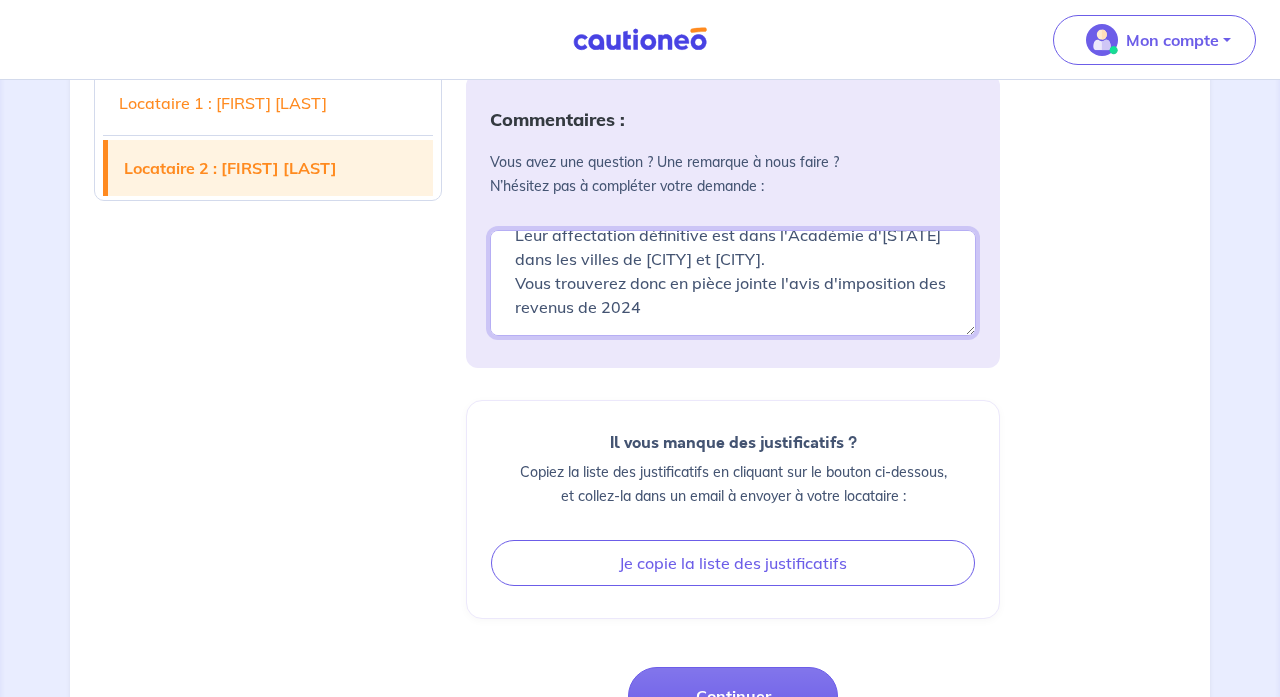 scroll, scrollTop: 4739, scrollLeft: 0, axis: vertical 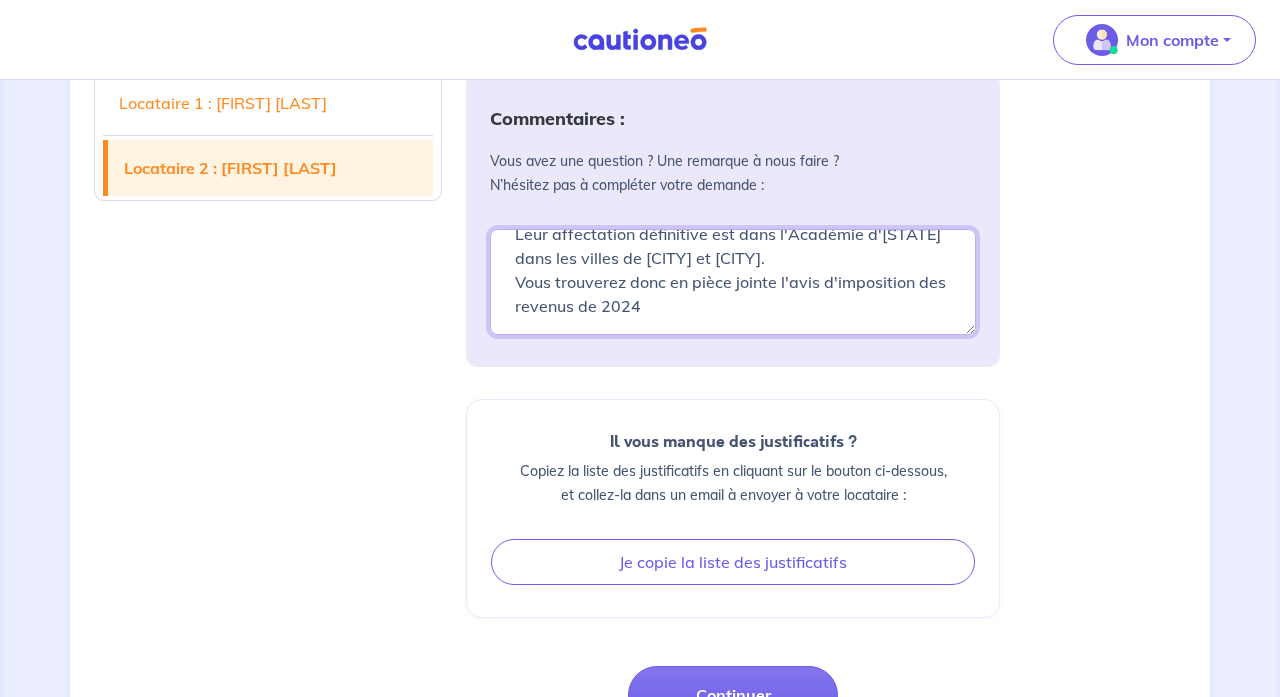 drag, startPoint x: 701, startPoint y: 309, endPoint x: 507, endPoint y: 291, distance: 194.83327 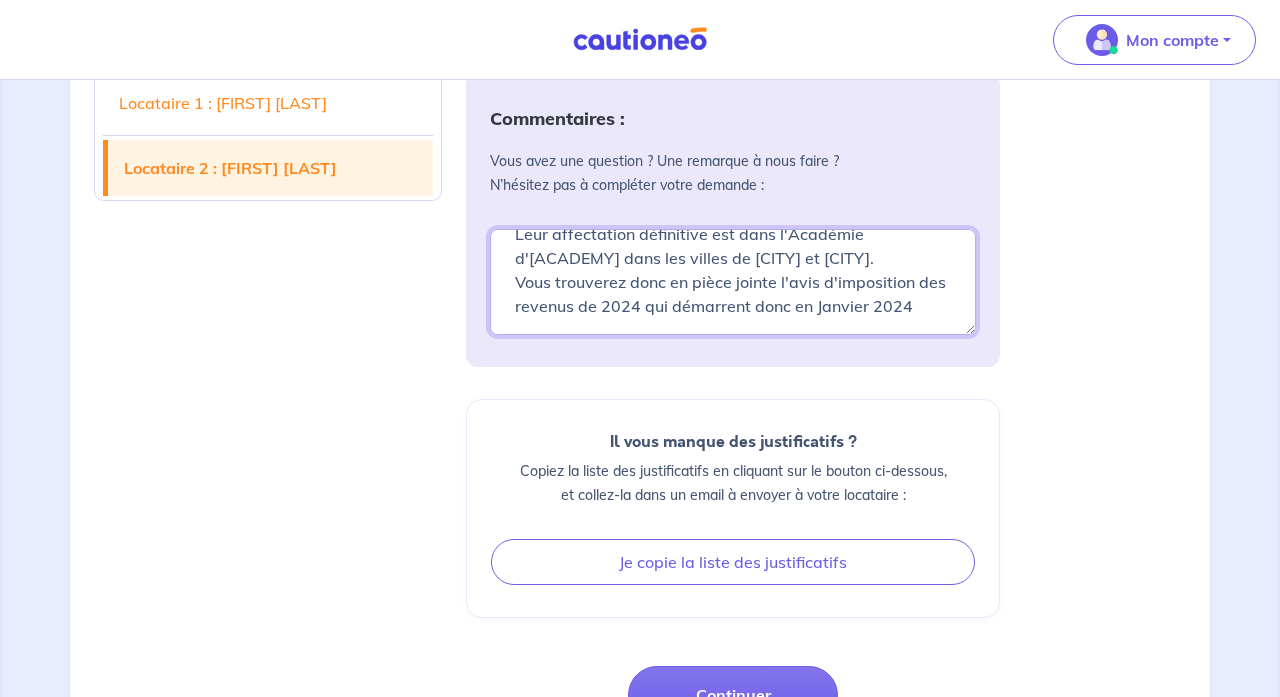 drag, startPoint x: 921, startPoint y: 305, endPoint x: 510, endPoint y: 281, distance: 411.70013 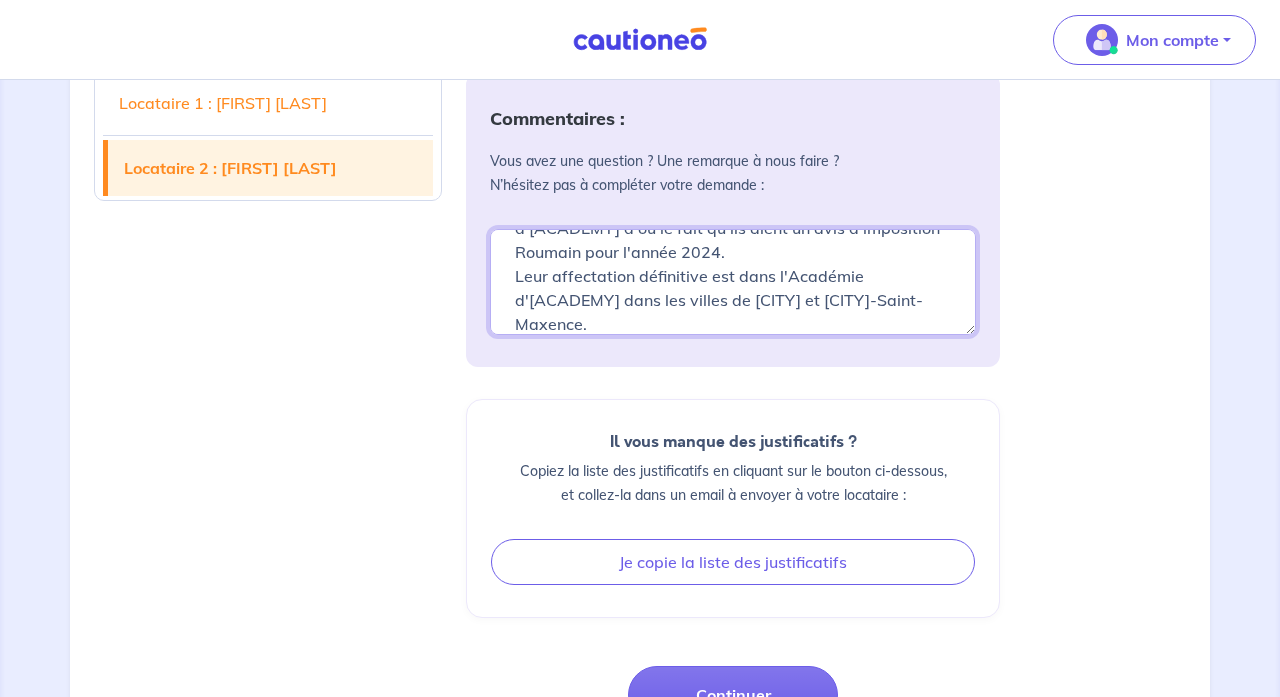 scroll, scrollTop: 144, scrollLeft: 0, axis: vertical 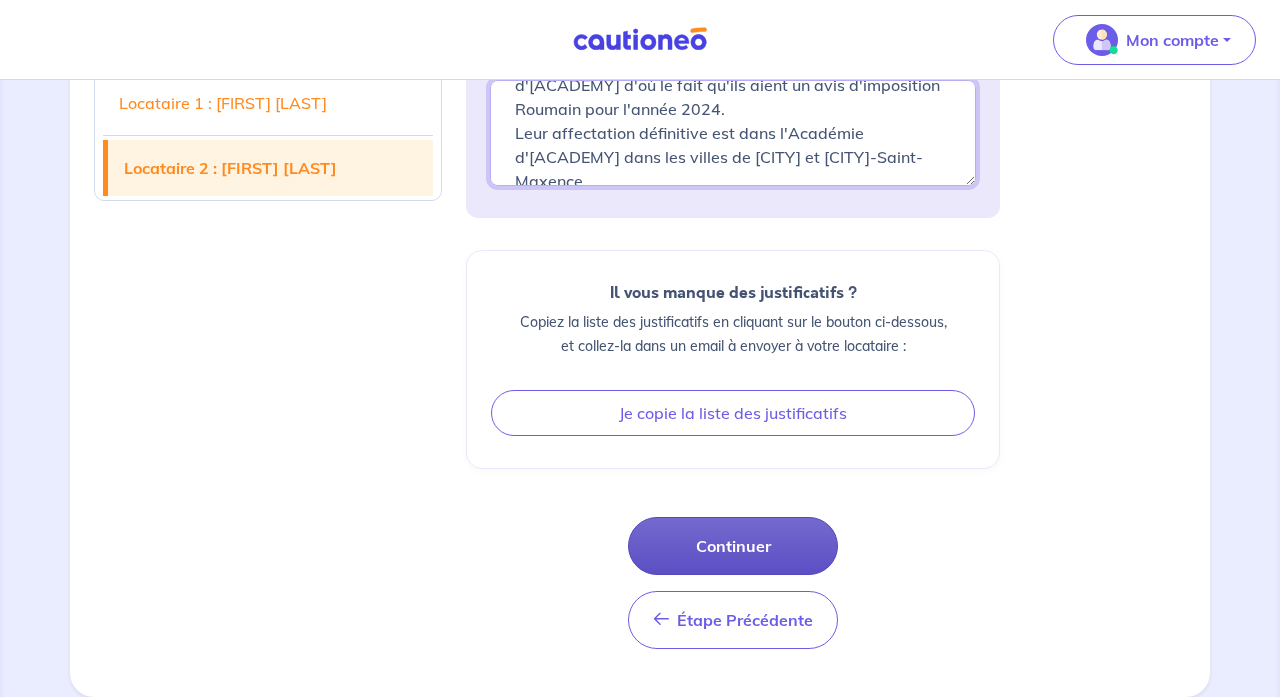 type on "Mes 2 futures locataires sont un couple d'enseignants ayant enseigné 10 ans dans un lycée Francais en Roumanie ([CITY]).
Ils ont fait leur retour en France en Septembre 2024 où leur affectation provisoire était à l'académie d'[ACADEMY] d'où le fait qu'ils aient un avis d'imposition Roumain pour l'année 2024.
Leur affectation définitive est dans l'Académie d'[ACADEMY] dans les villes de [CITY] et [CITY]-Saint-Maxence." 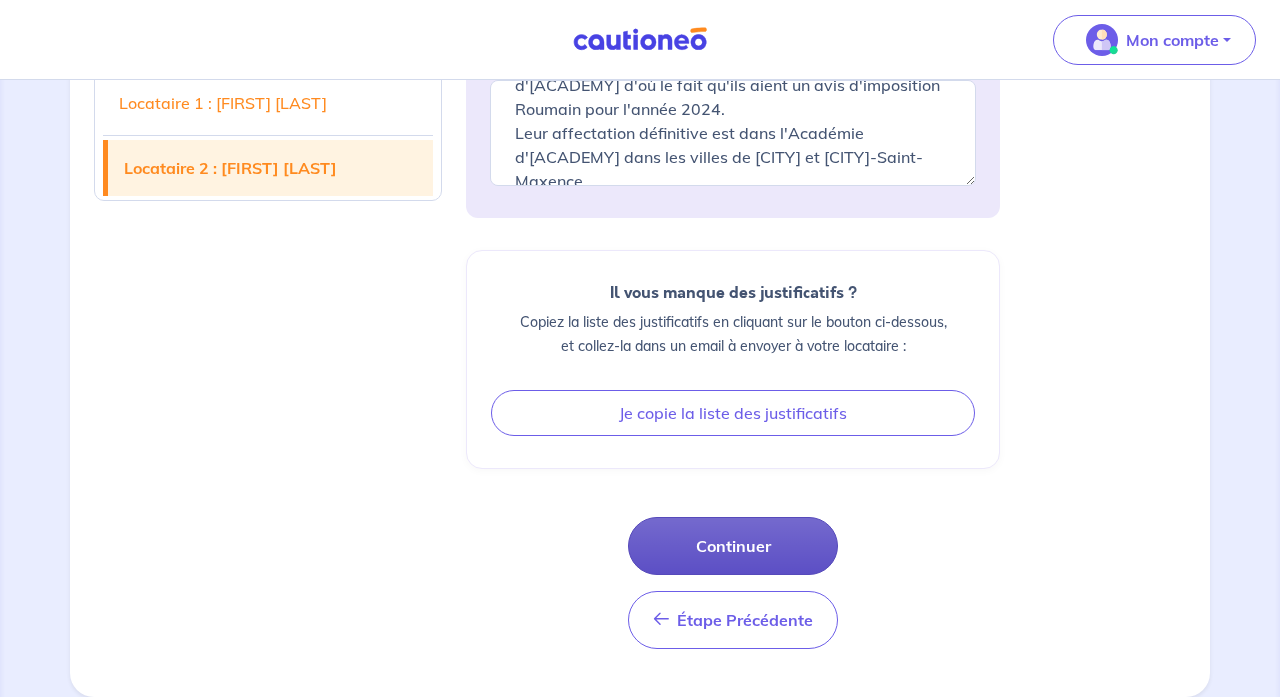 click on "Continuer" at bounding box center [733, 546] 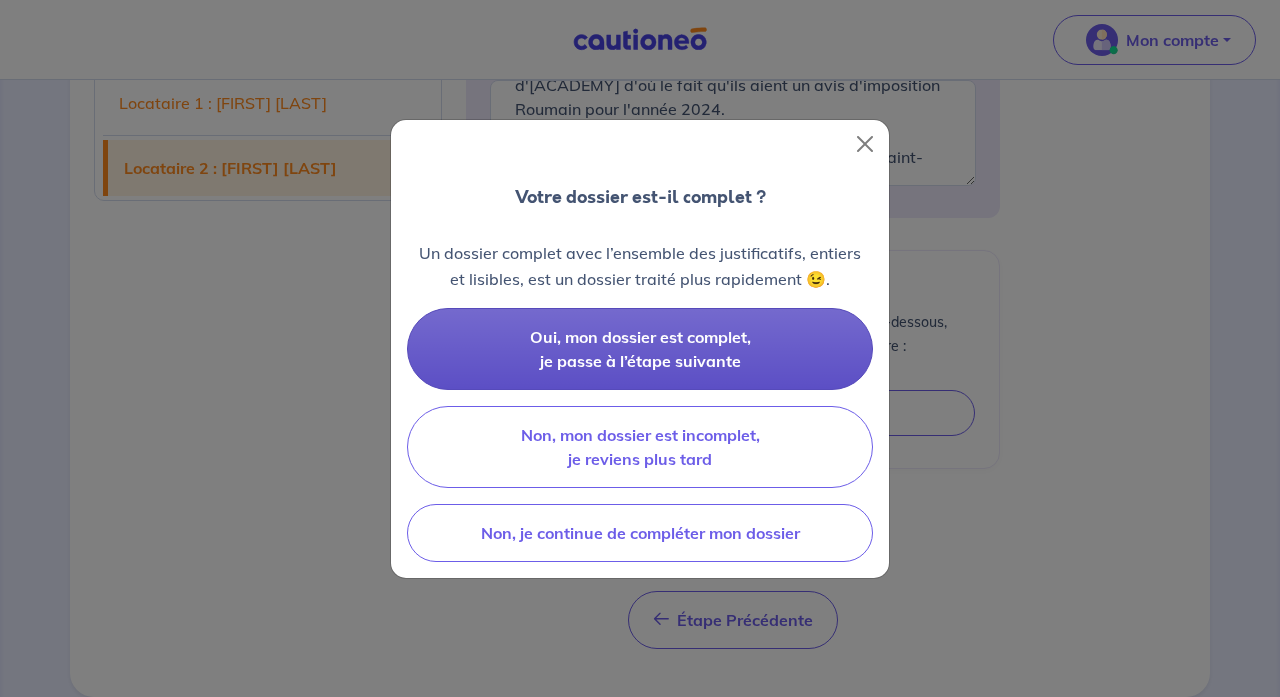 click on "Oui, mon dossier est complet,
je passe à l’étape suivante" at bounding box center (640, 349) 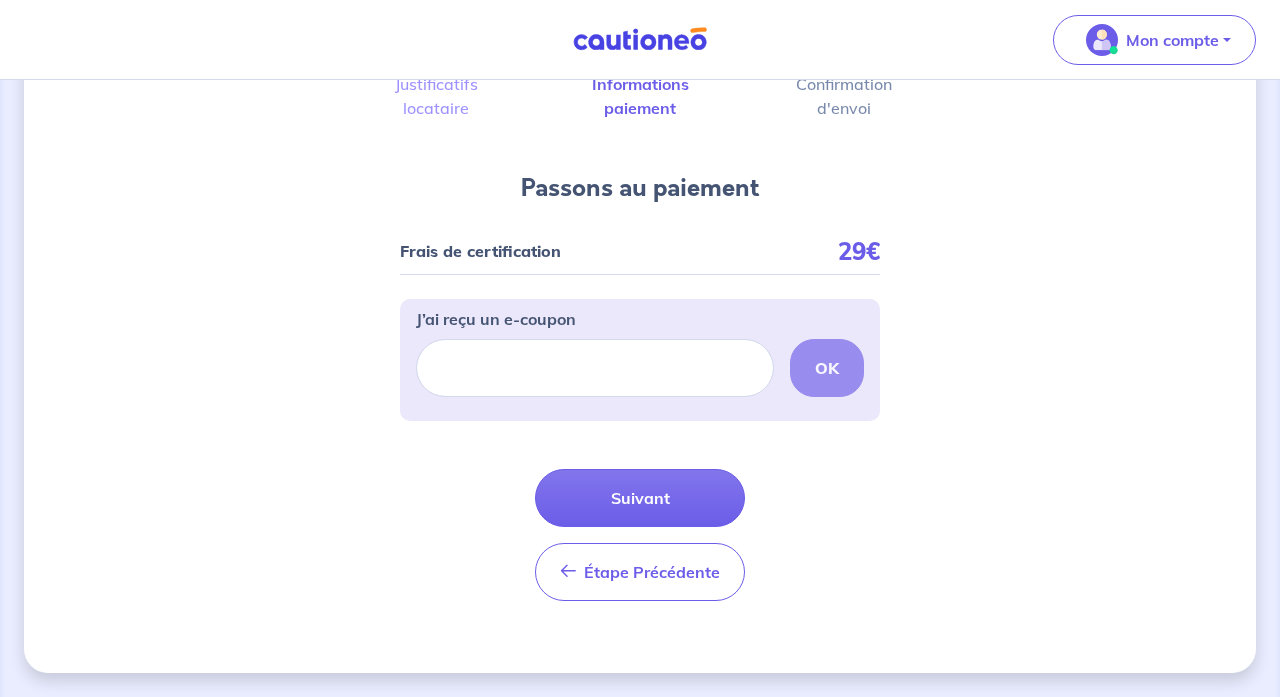 scroll, scrollTop: 140, scrollLeft: 0, axis: vertical 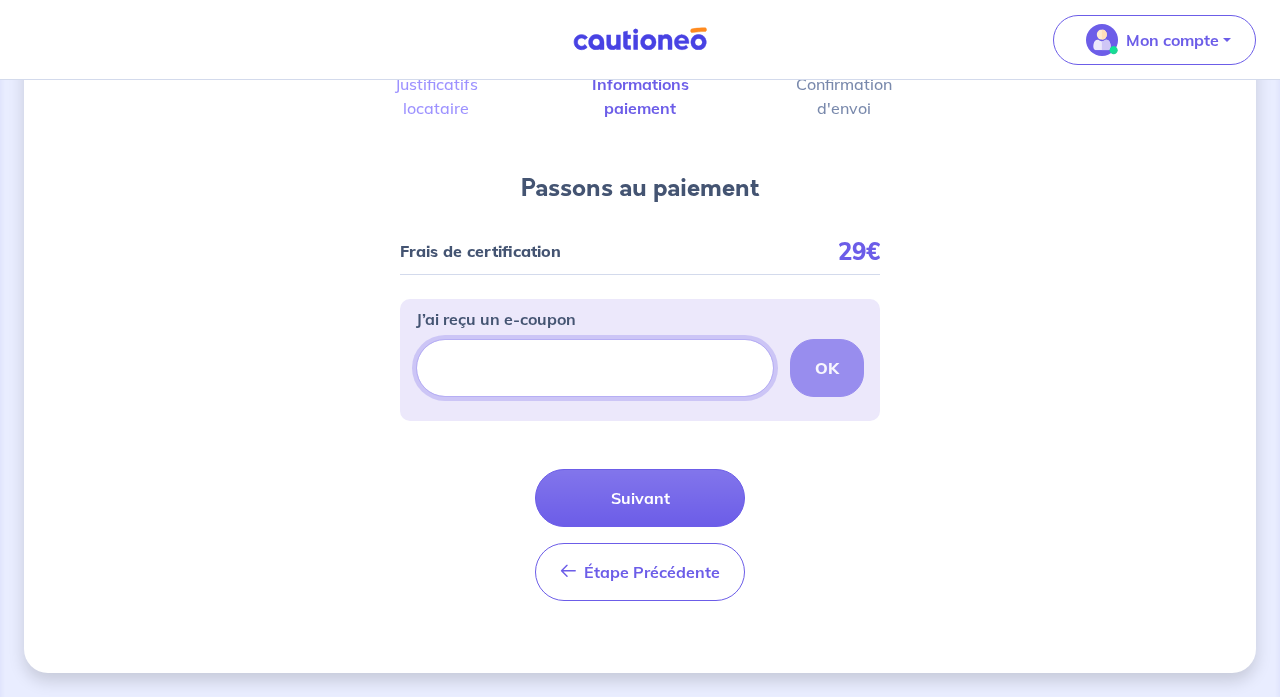 click on "J’ai reçu un e-coupon" at bounding box center (595, 368) 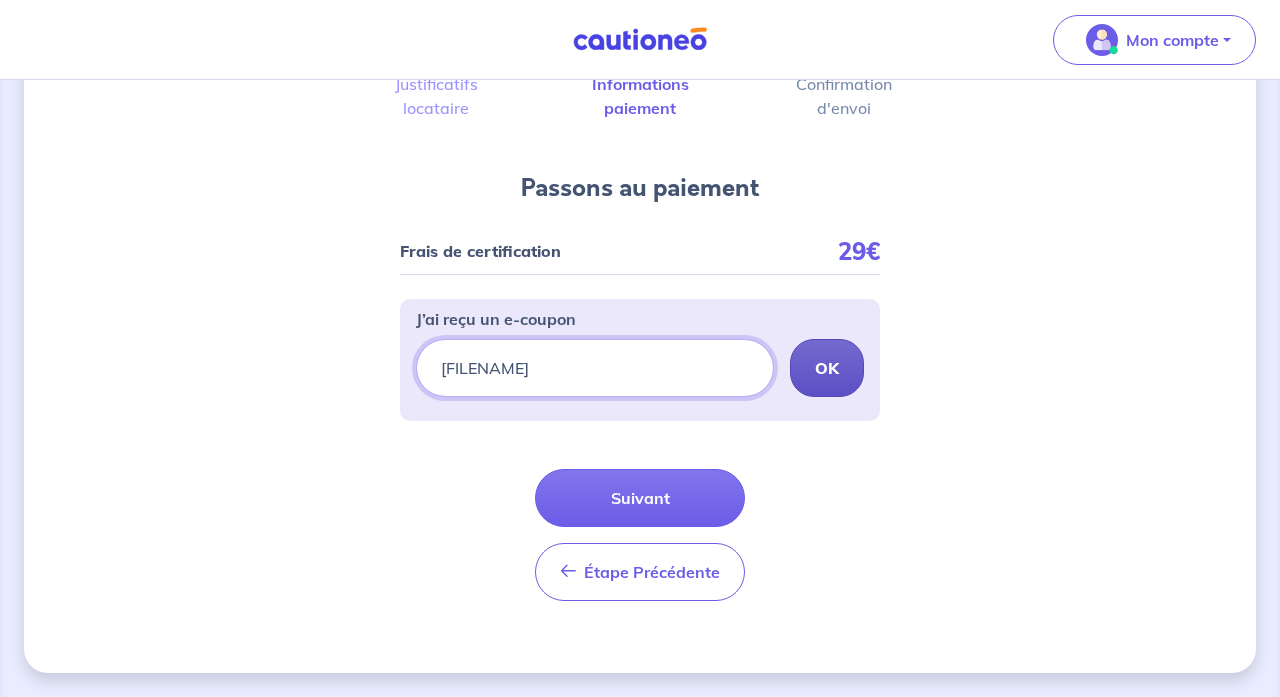 type on "[FILENAME]" 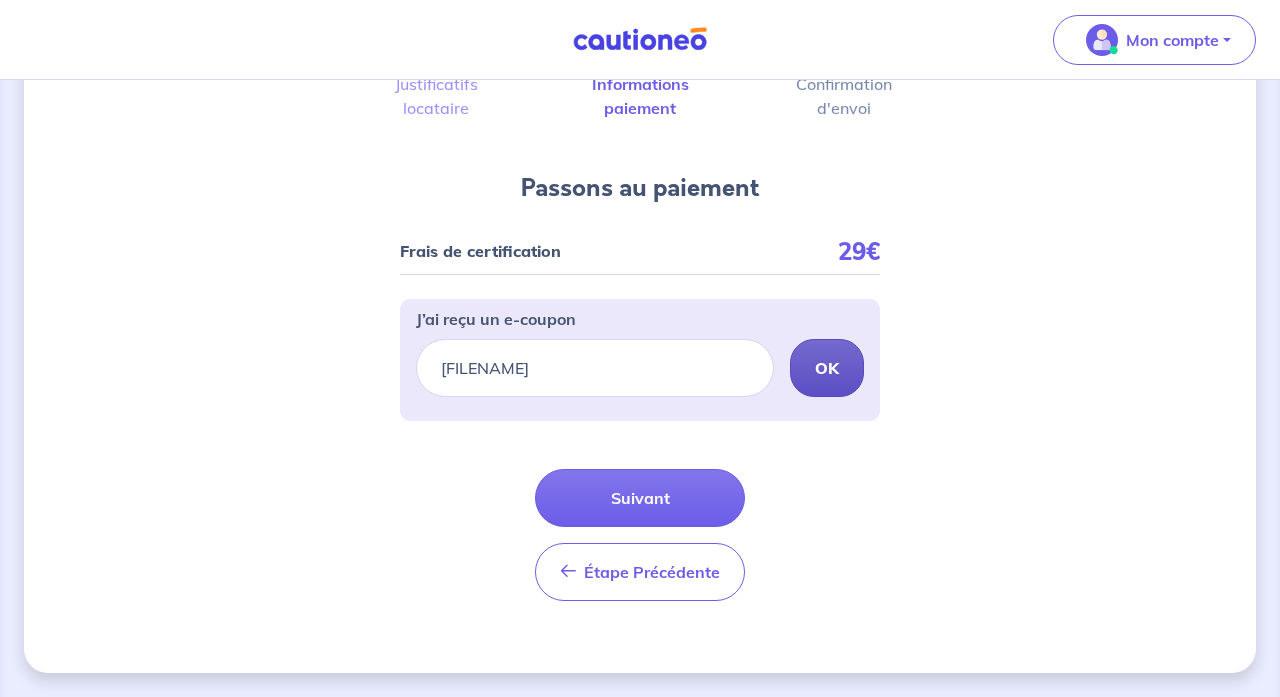 click on "OK" at bounding box center (827, 368) 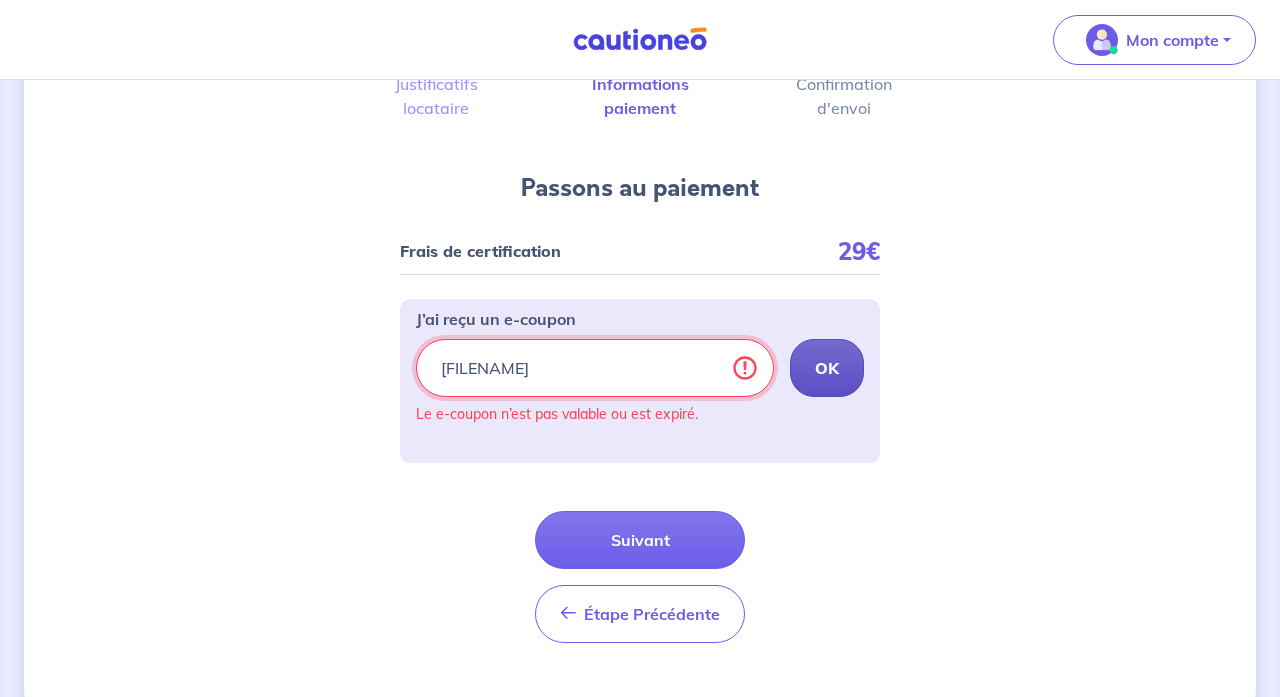 drag, startPoint x: 574, startPoint y: 378, endPoint x: 450, endPoint y: 377, distance: 124.004036 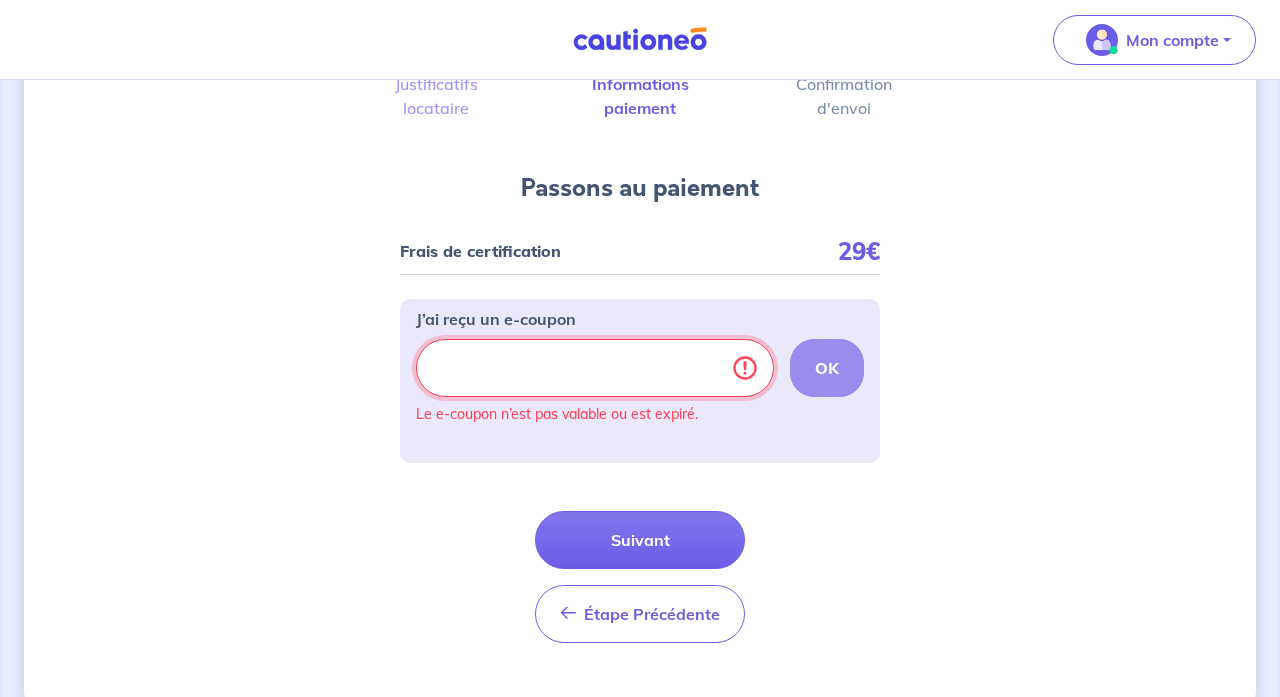 type 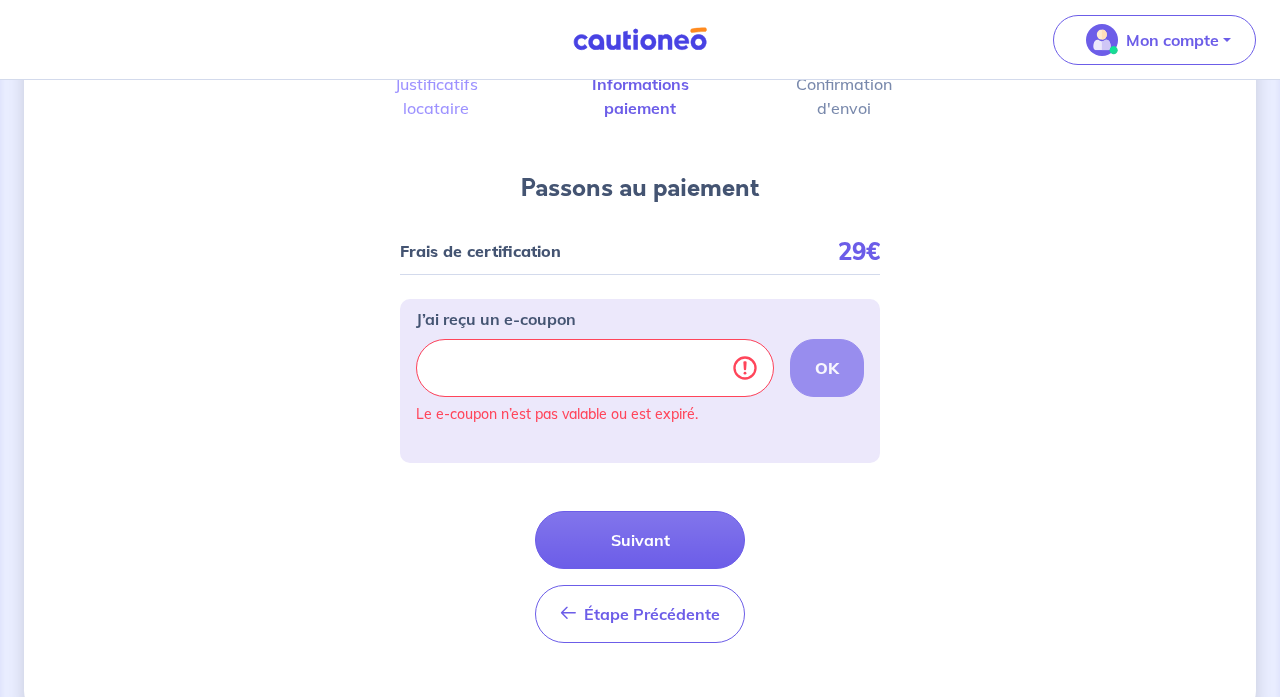 click on "2 3 Justificatifs locataire Informations paiement Confirmation d'envoi Passons au paiement Frais de certification 29€ J’ai reçu un e-coupon OK Le e-coupon n’est pas valable ou est expiré. Étape Précédente Précédent Suivant Suivant" at bounding box center [640, 339] 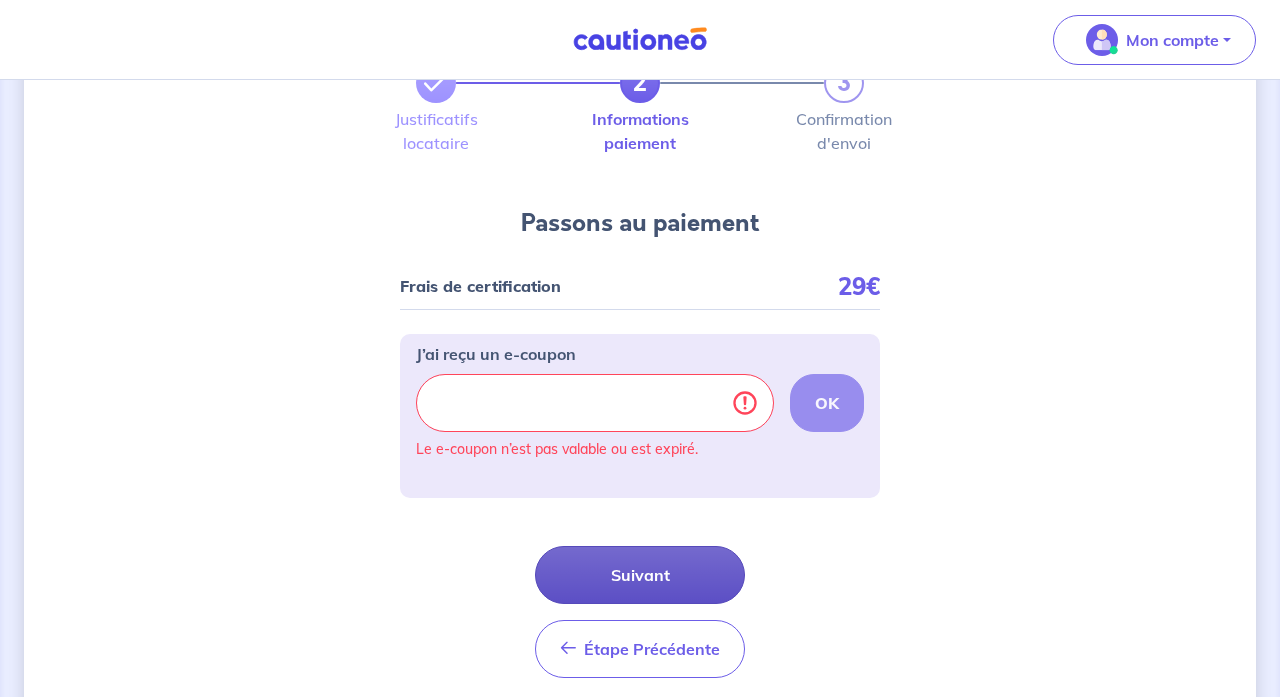 scroll, scrollTop: 125, scrollLeft: 0, axis: vertical 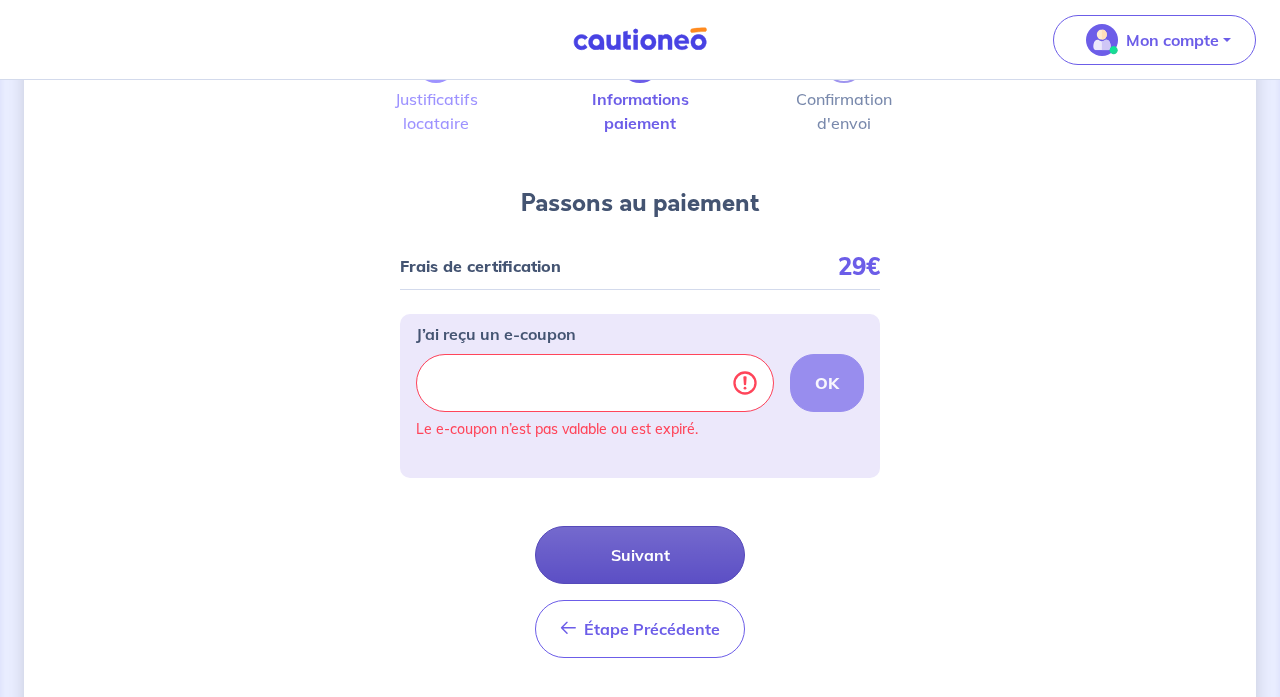click on "Suivant" at bounding box center [640, 555] 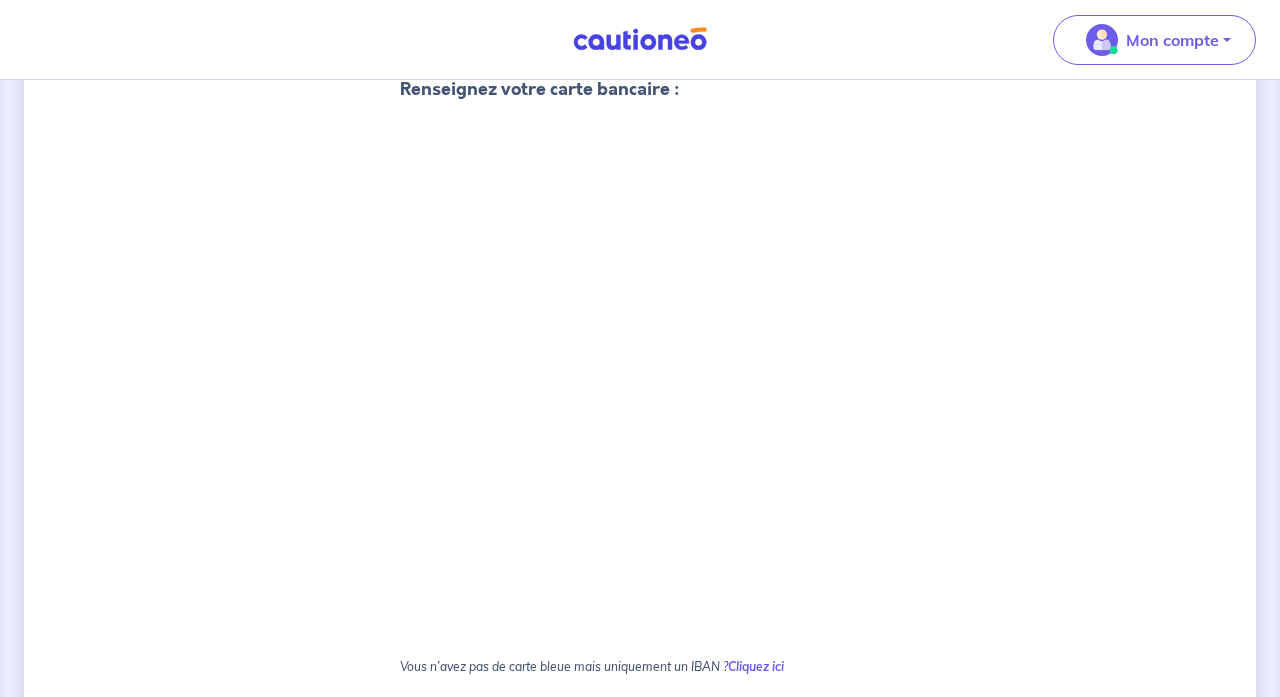 scroll, scrollTop: 331, scrollLeft: 0, axis: vertical 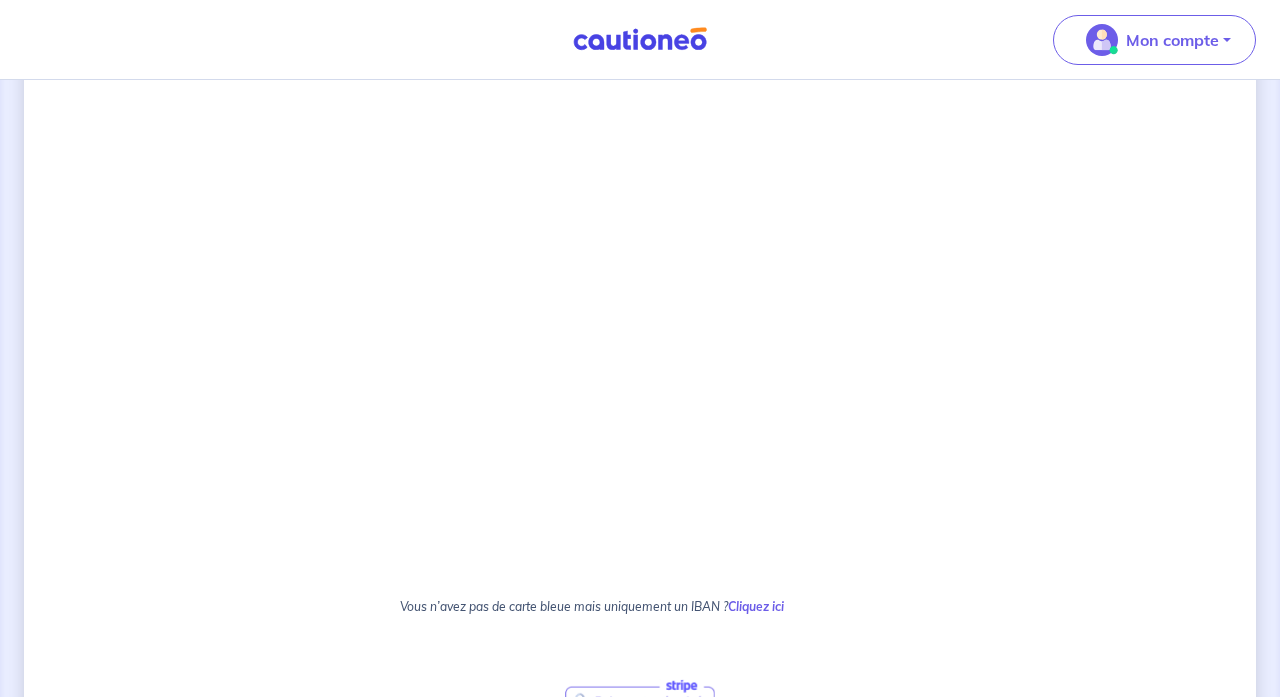 click on "2 3 Justificatifs locataire Informations paiement Confirmation d'envoi Passons au paiement Renseignez votre carte bancaire : Je valide Vous n’avez pas de carte bleue mais uniquement un IBAN ?  Cliquez ici En cas de questions, contactez-nous via  notre formulaire  ou au  [PHONE] Étape Précédente Précédent Confirmer Confirmer" at bounding box center (640, 403) 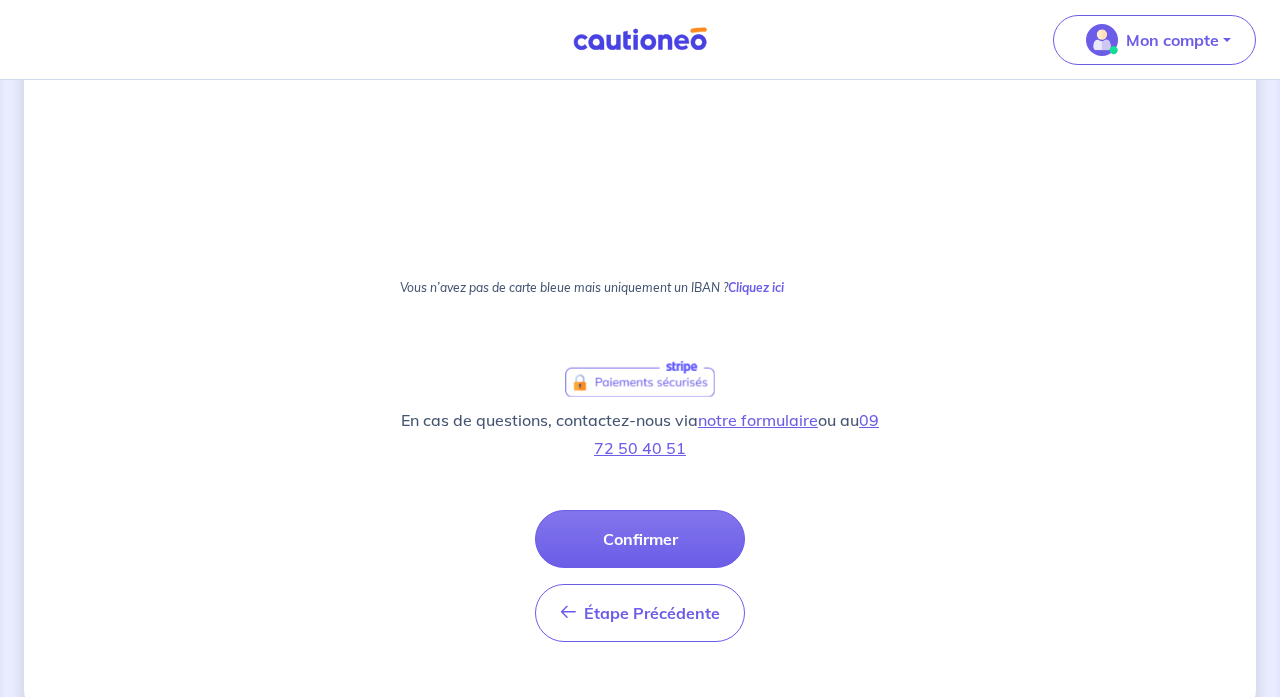 scroll, scrollTop: 665, scrollLeft: 0, axis: vertical 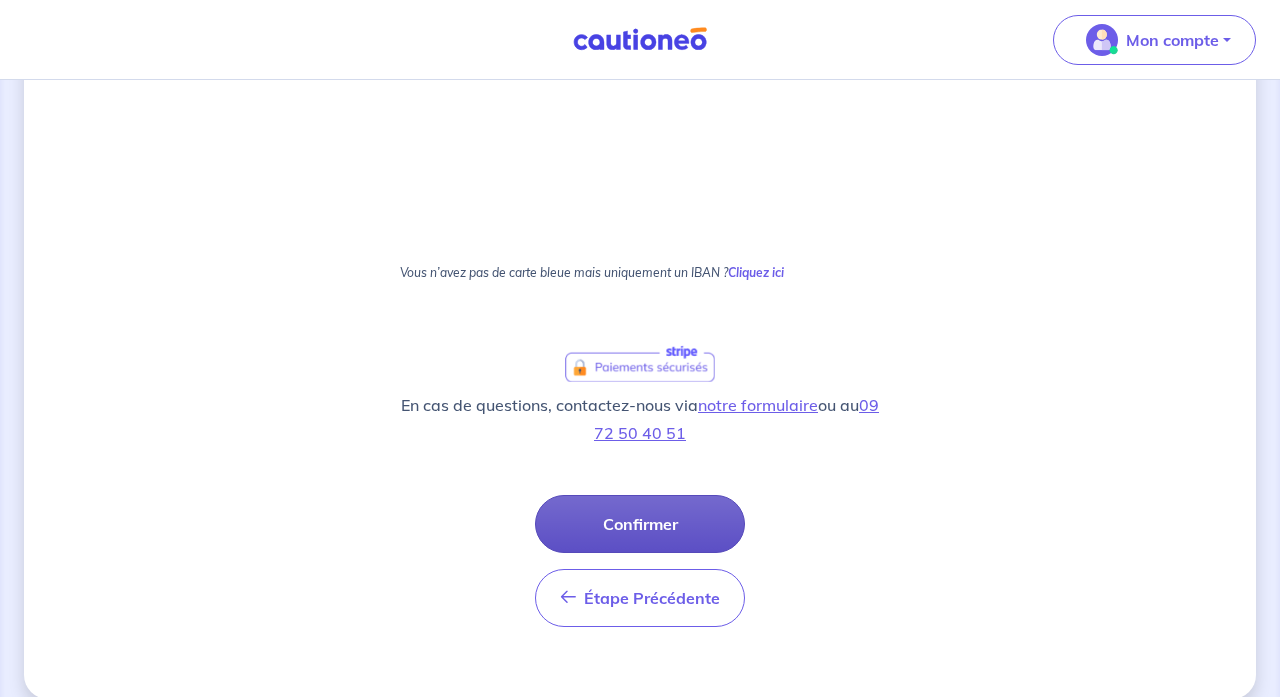 click on "Confirmer" at bounding box center (640, 524) 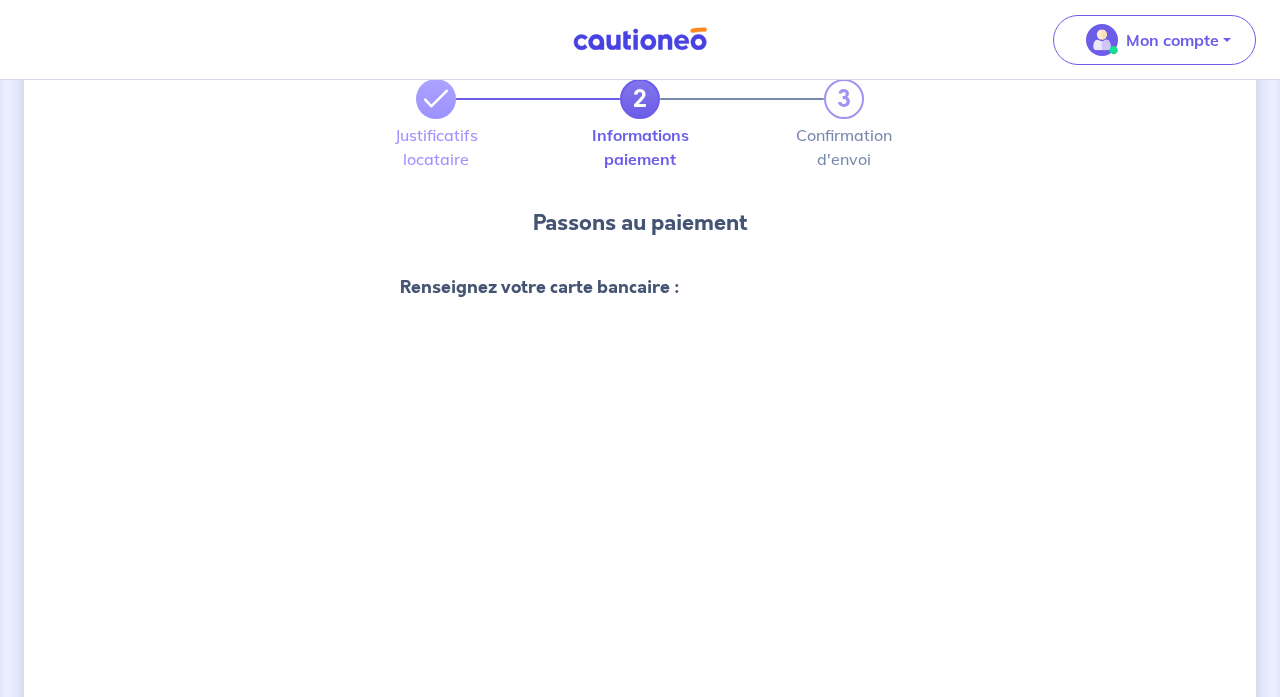 scroll, scrollTop: 72, scrollLeft: 0, axis: vertical 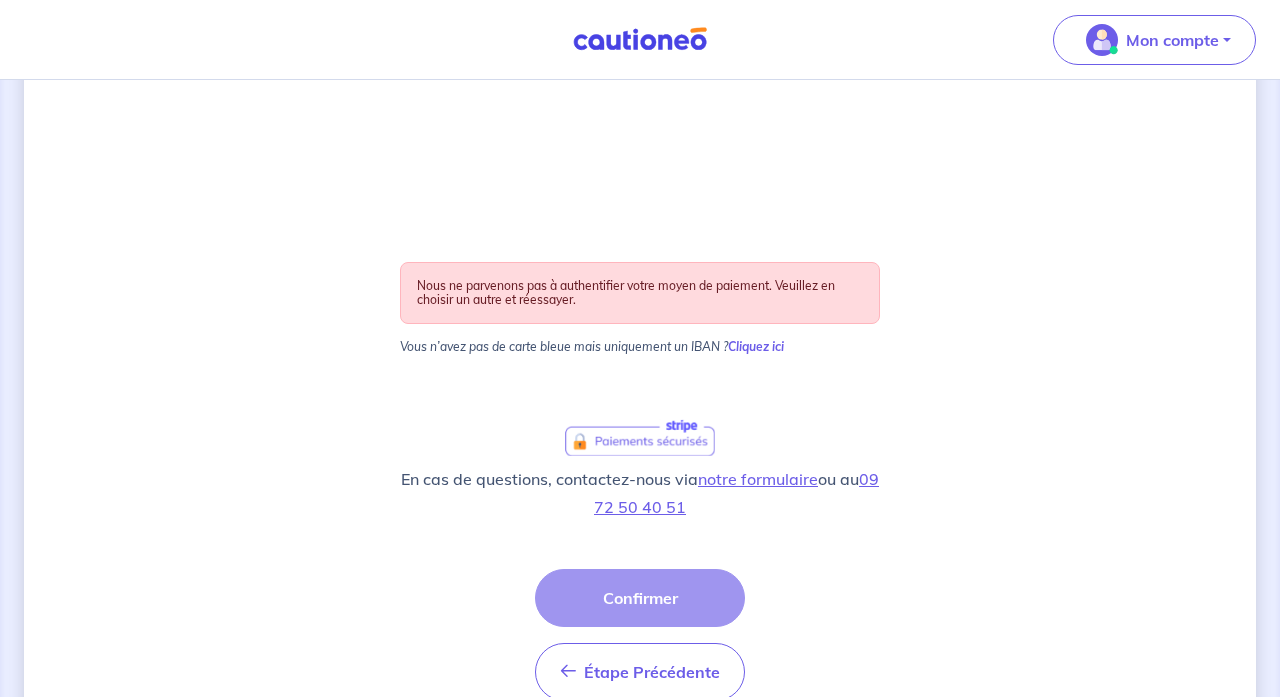 click on "Étape Précédente Précédent Confirmer Confirmer" at bounding box center (640, 635) 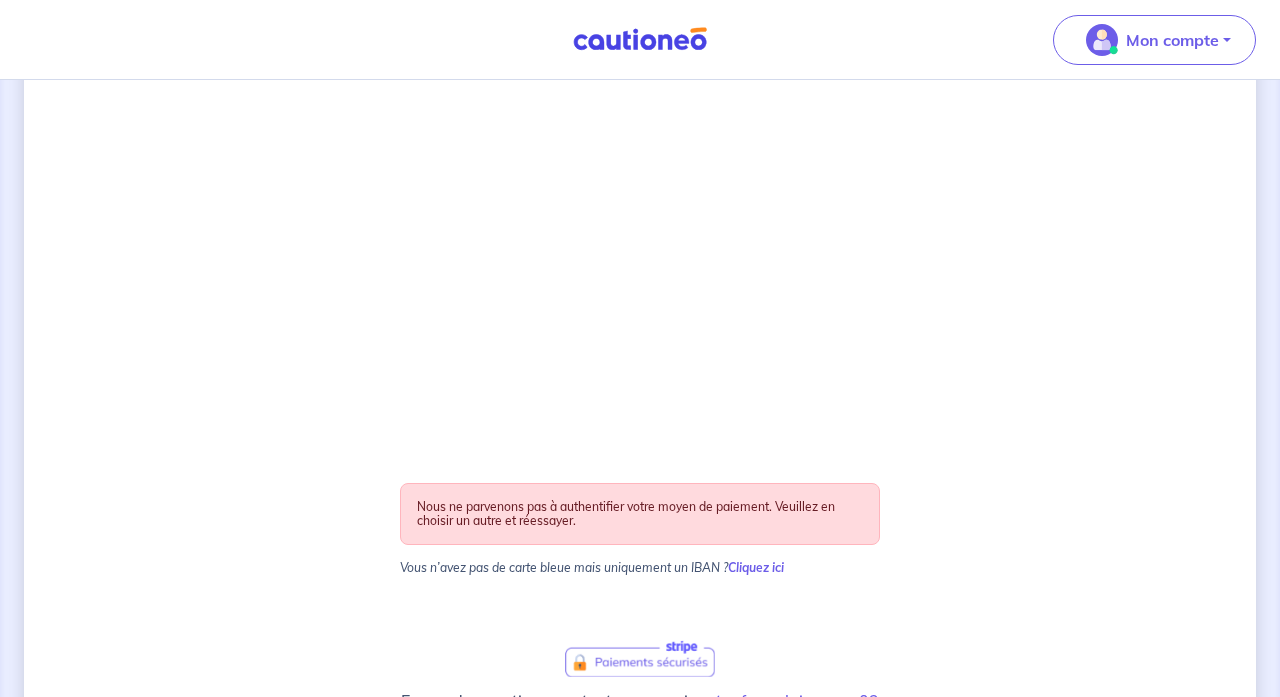 click on "2 3 Justificatifs locataire Informations paiement Confirmation d'envoi Passons au paiement Renseignez votre carte bancaire : Je valide Nous ne parvenons pas à authentifier votre moyen de paiement. Veuillez en choisir un autre et réessayer. Vous n’avez pas de carte bleue mais uniquement un IBAN ?  Cliquez ici En cas de questions, contactez-nous via  notre formulaire  ou au  [PHONE] Étape Précédente Précédent Confirmer Confirmer" at bounding box center [640, 329] 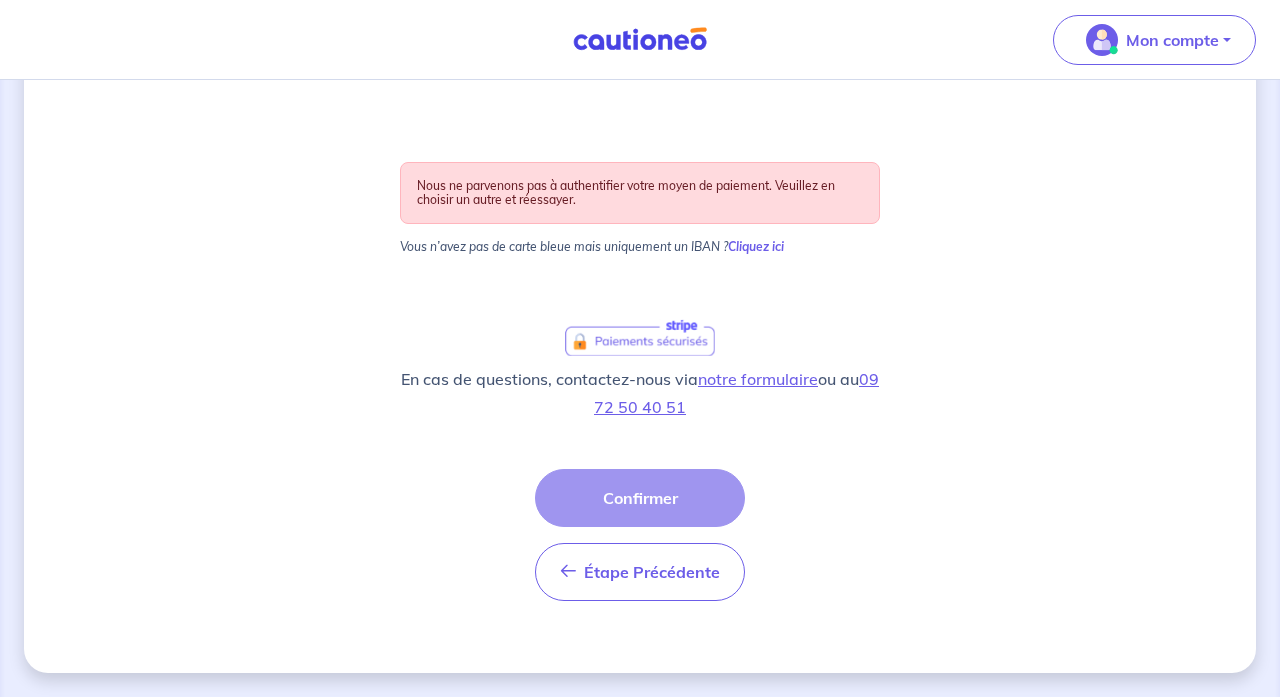 scroll, scrollTop: 761, scrollLeft: 0, axis: vertical 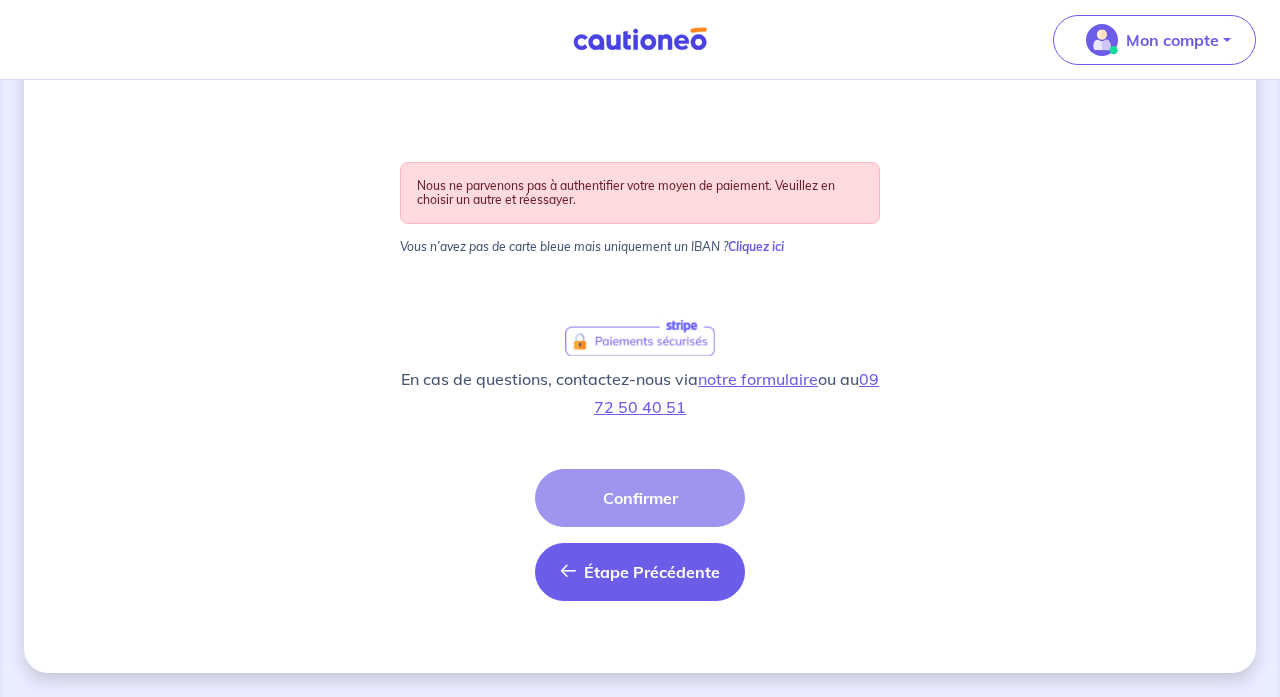 click on "Étape Précédente" at bounding box center (652, 572) 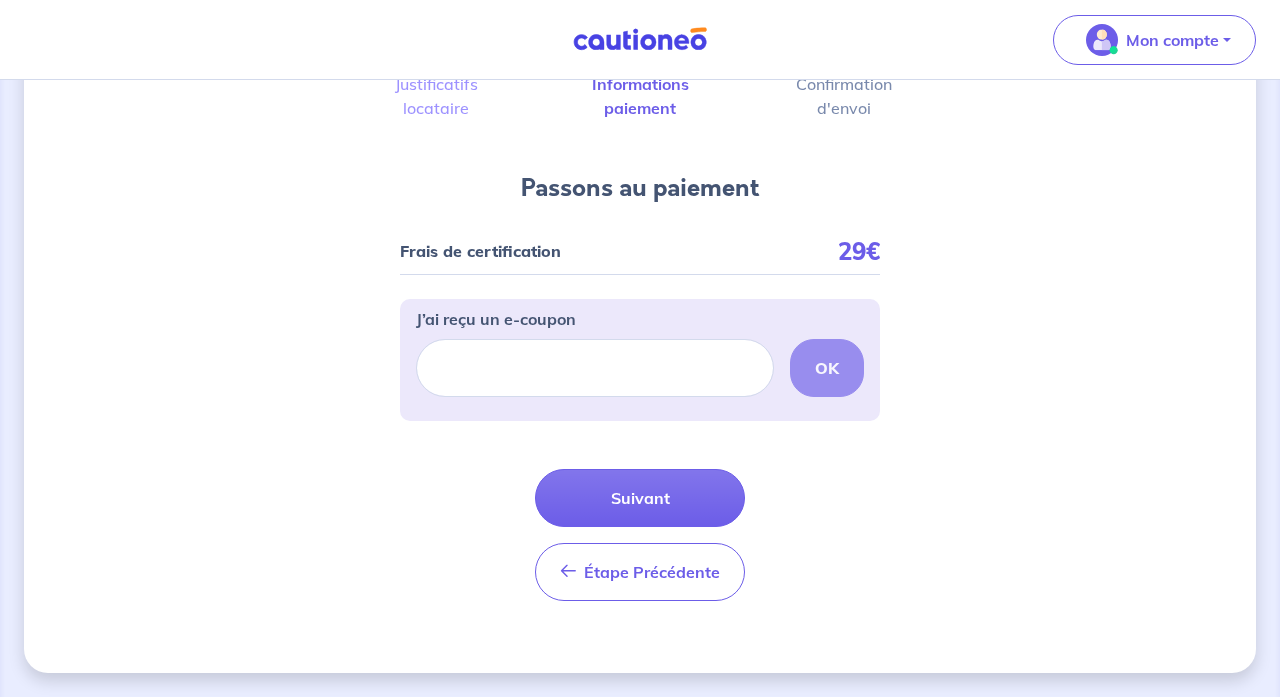 scroll, scrollTop: 0, scrollLeft: 0, axis: both 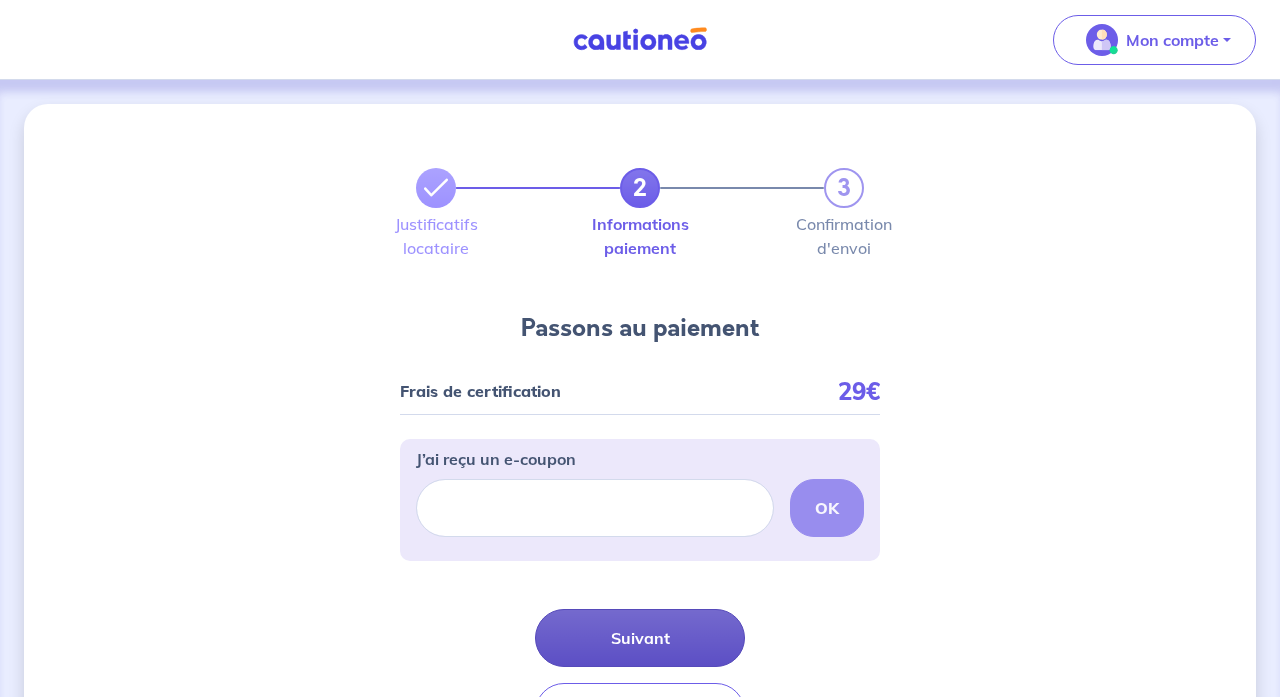 click on "Suivant" at bounding box center [640, 638] 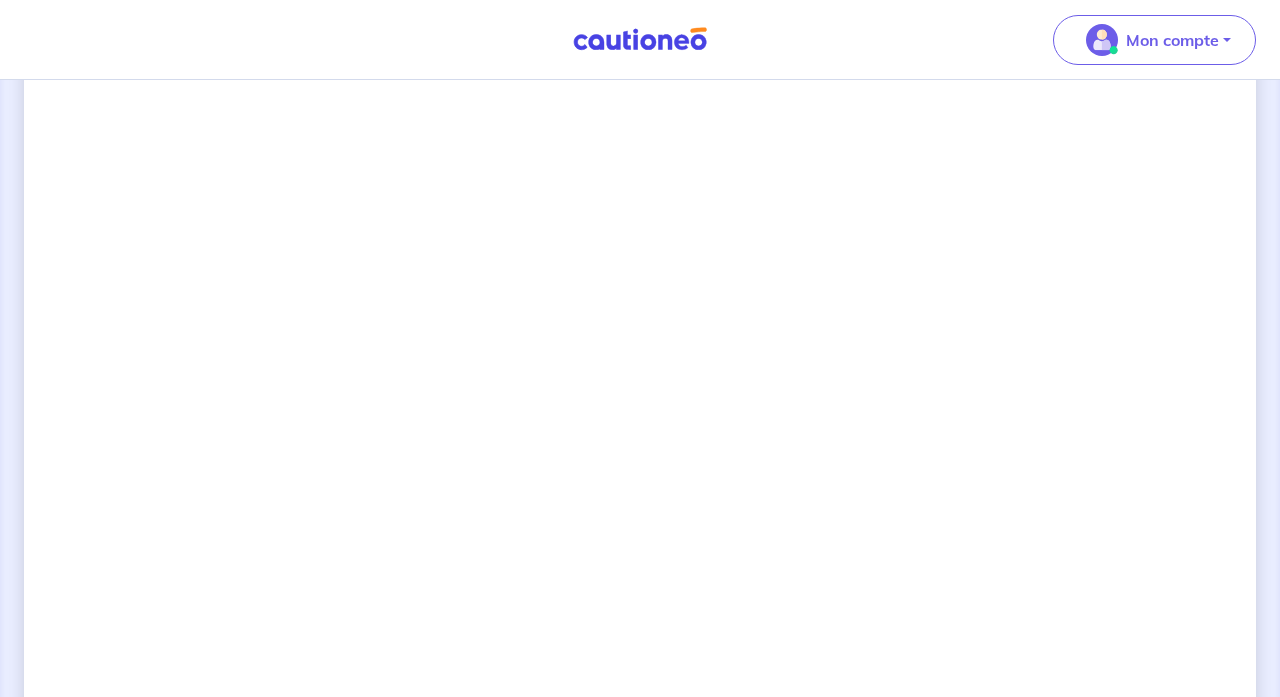 scroll, scrollTop: 736, scrollLeft: 0, axis: vertical 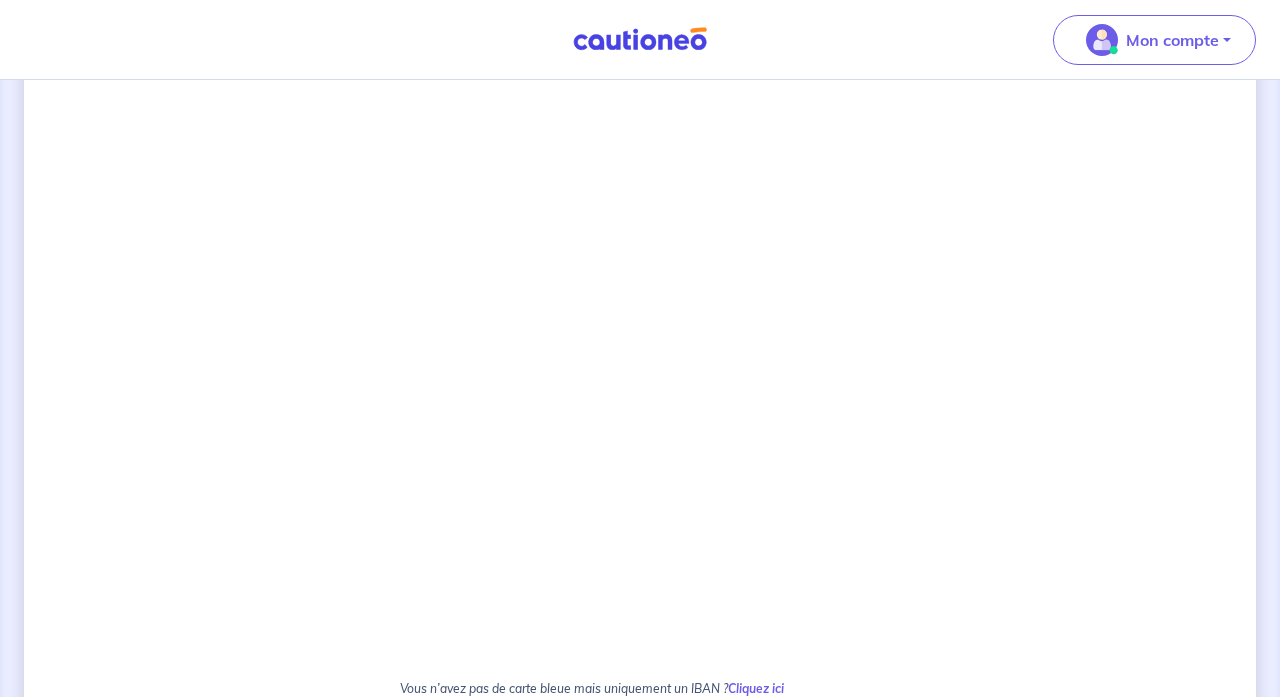 click on "2 3 Justificatifs locataire Informations paiement Confirmation d'envoi Passons au paiement Renseignez votre carte bancaire : Je valide Vous n’avez pas de carte bleue mais uniquement un IBAN ?  Cliquez ici En cas de questions, contactez-nous via  notre formulaire  ou au  [PHONE] Étape Précédente Précédent Confirmer Confirmer" at bounding box center (640, 241) 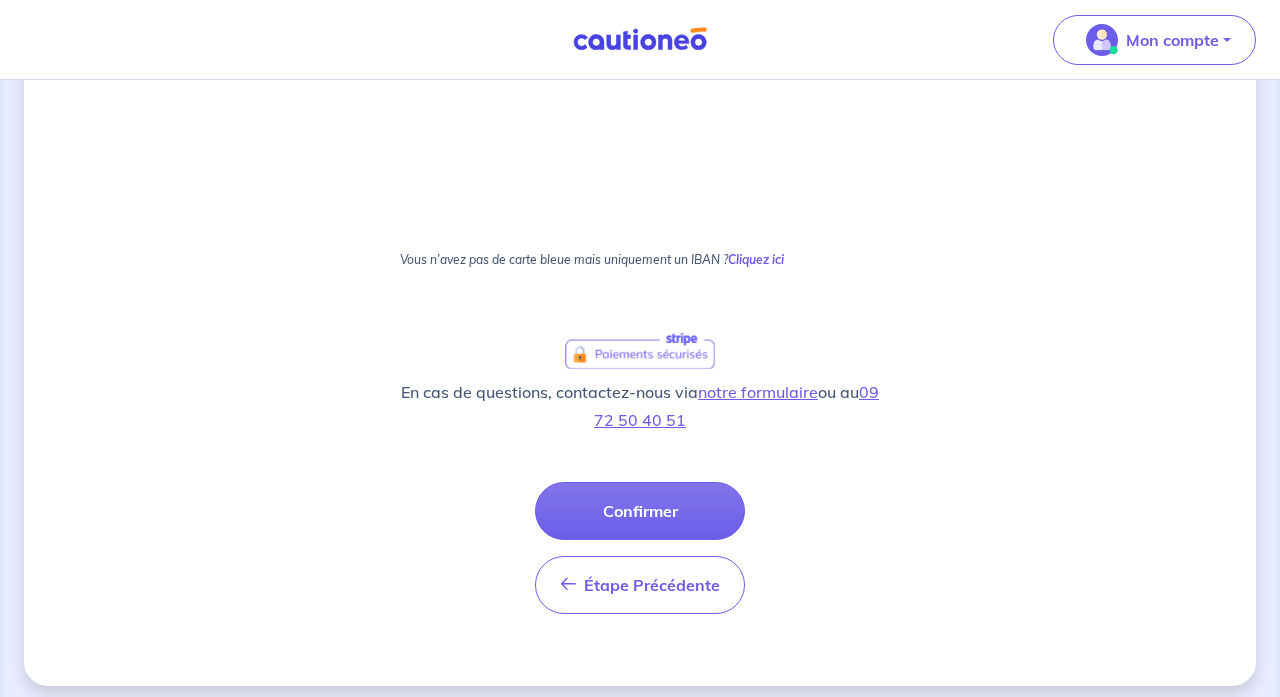 scroll, scrollTop: 1178, scrollLeft: 0, axis: vertical 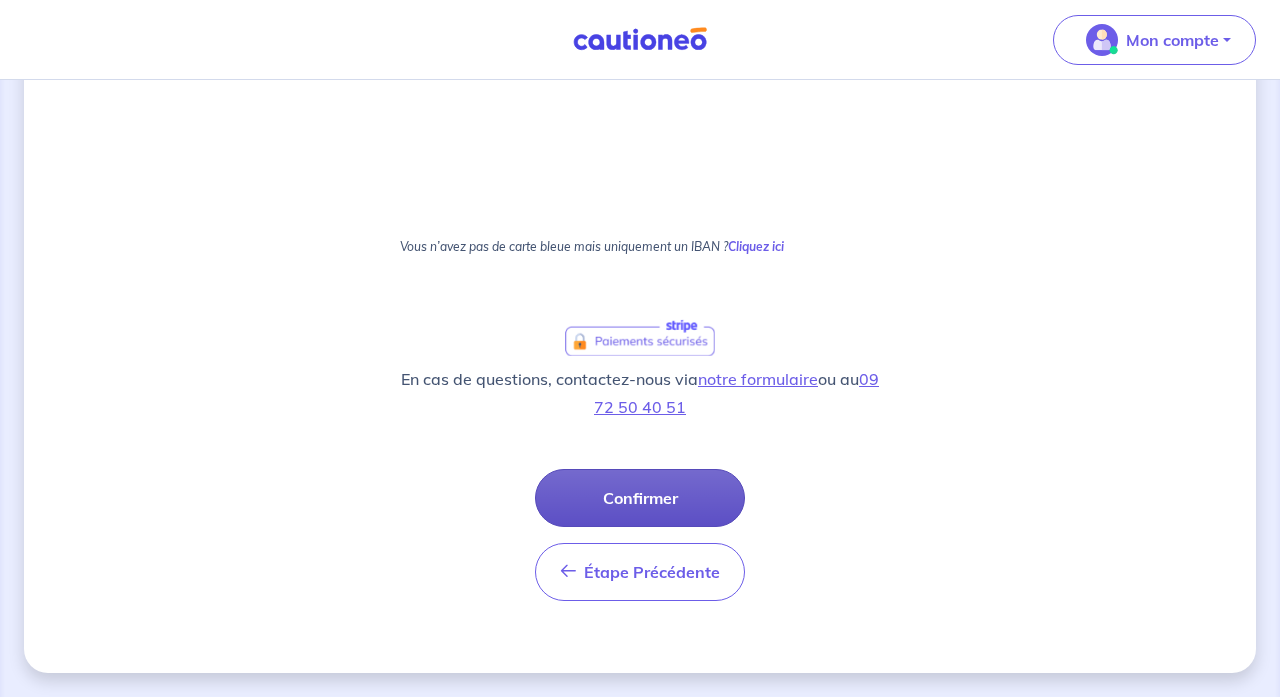 click on "Confirmer" at bounding box center (640, 498) 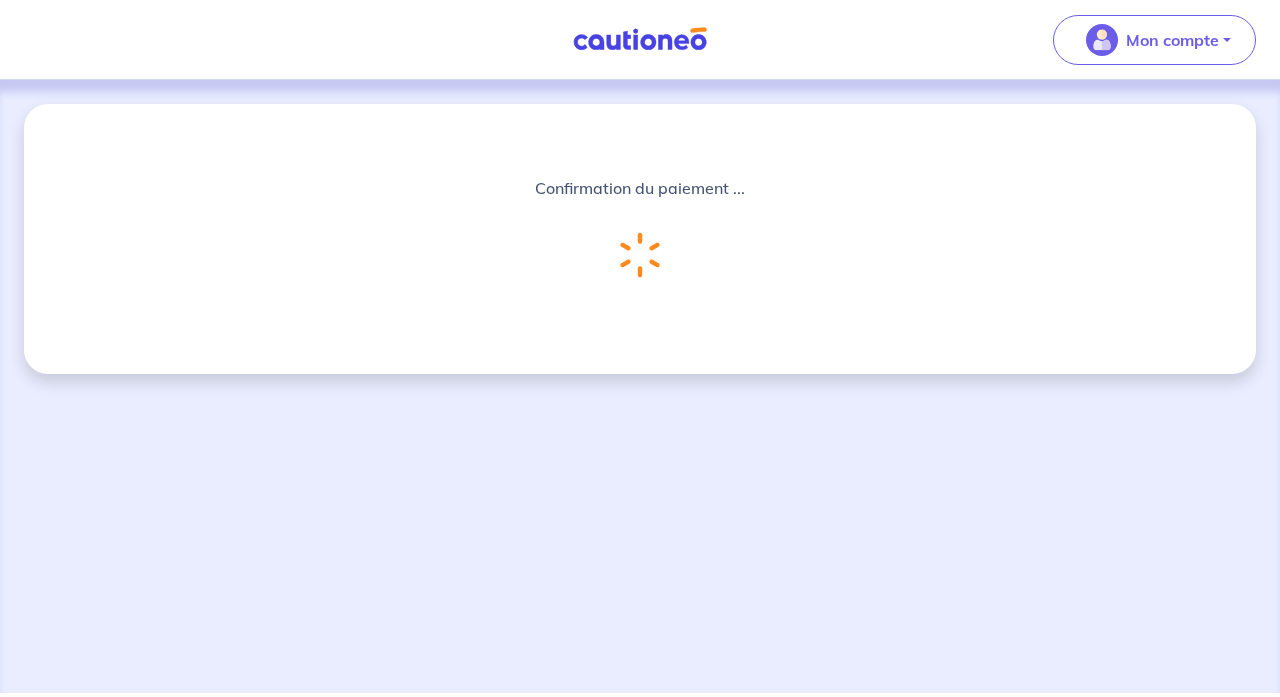 scroll, scrollTop: 0, scrollLeft: 0, axis: both 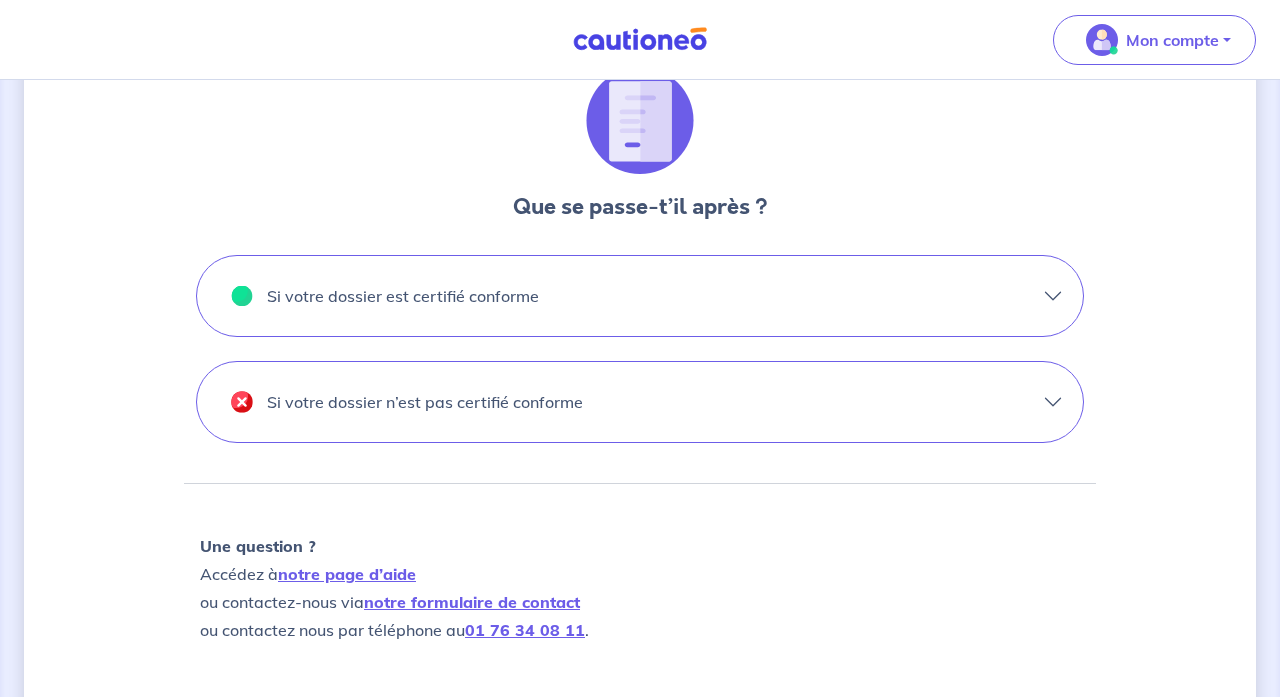click on "Si votre dossier n’est pas certifié conforme" at bounding box center [640, 402] 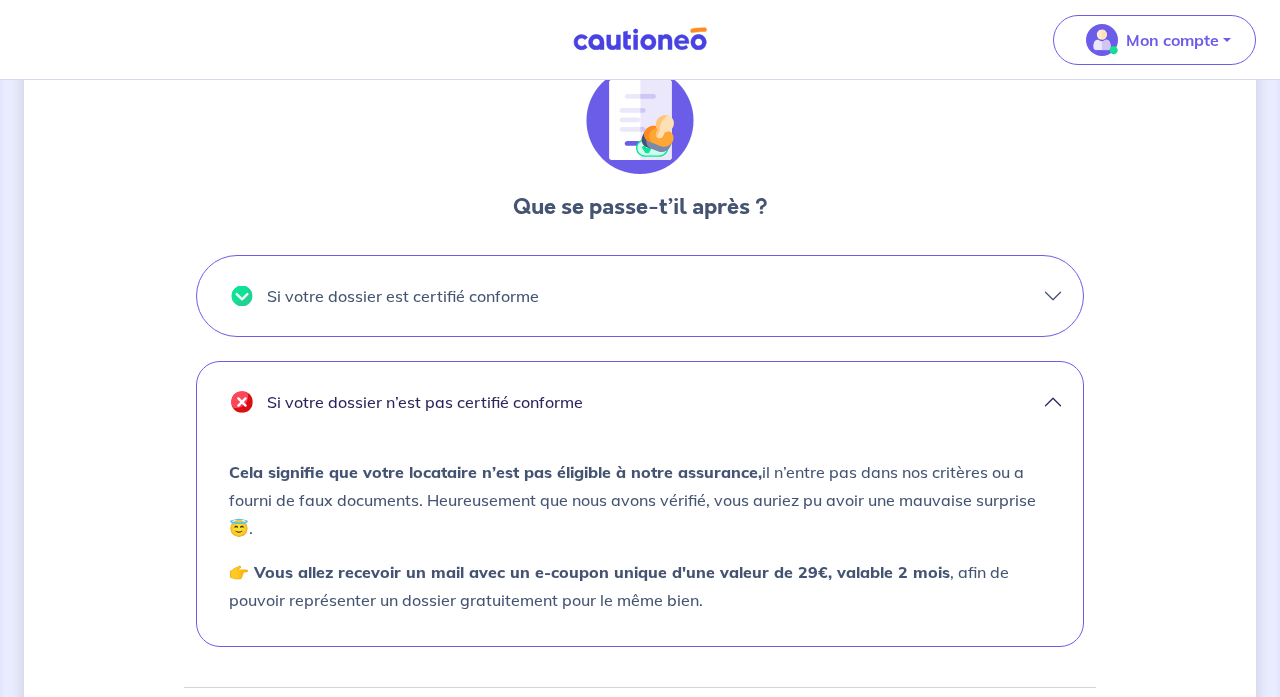 click on "Si votre dossier est certifié conforme" at bounding box center (640, 296) 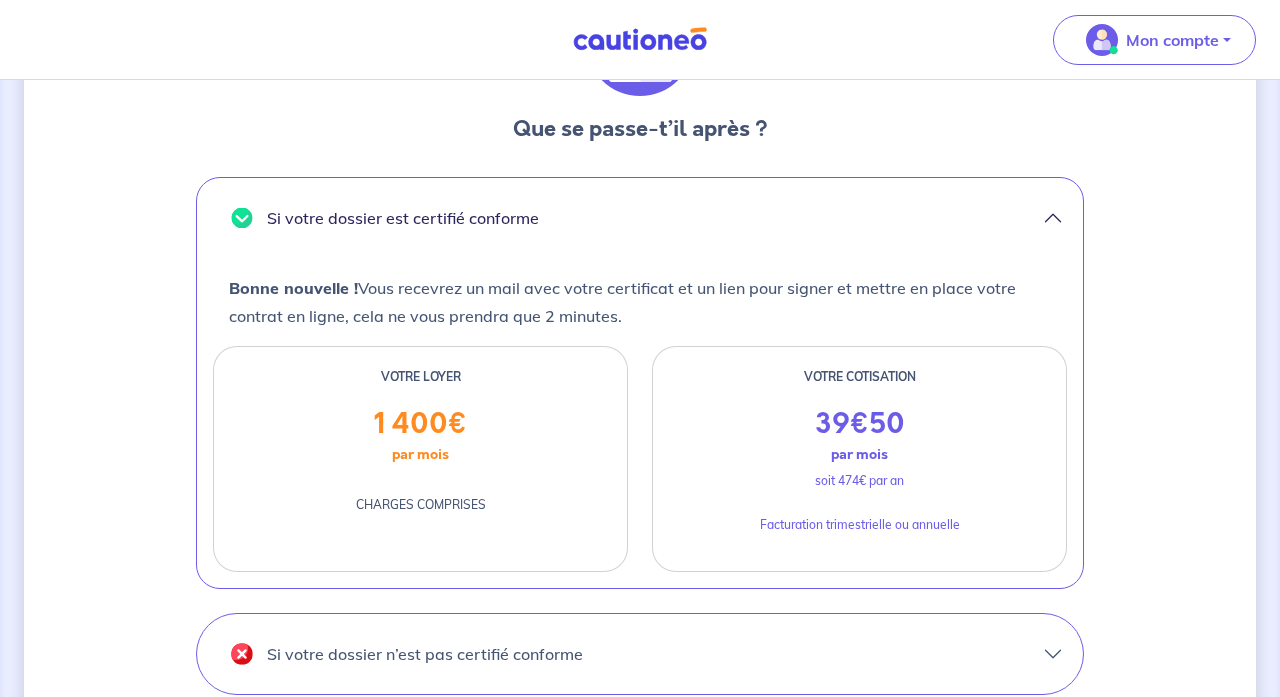 scroll, scrollTop: 685, scrollLeft: 0, axis: vertical 